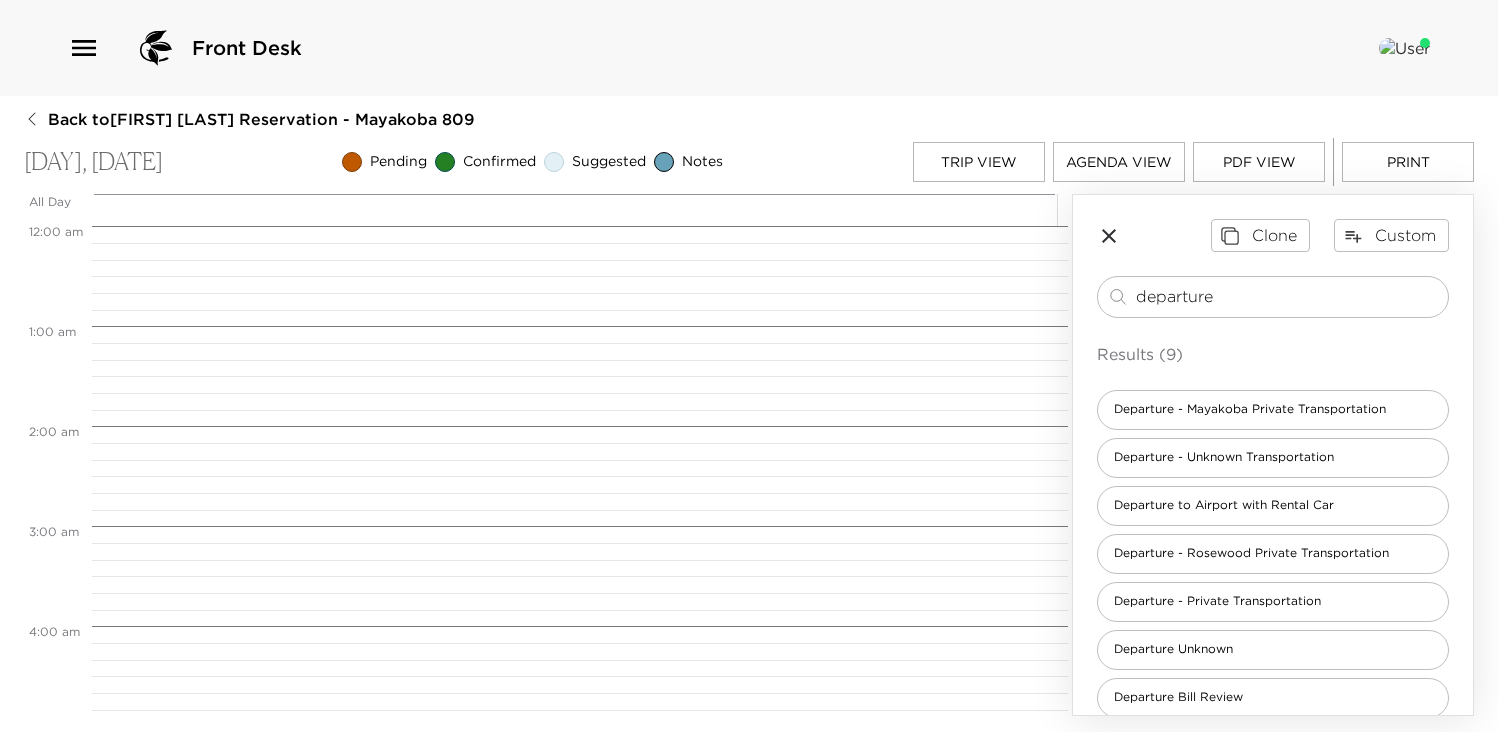 scroll, scrollTop: 0, scrollLeft: 0, axis: both 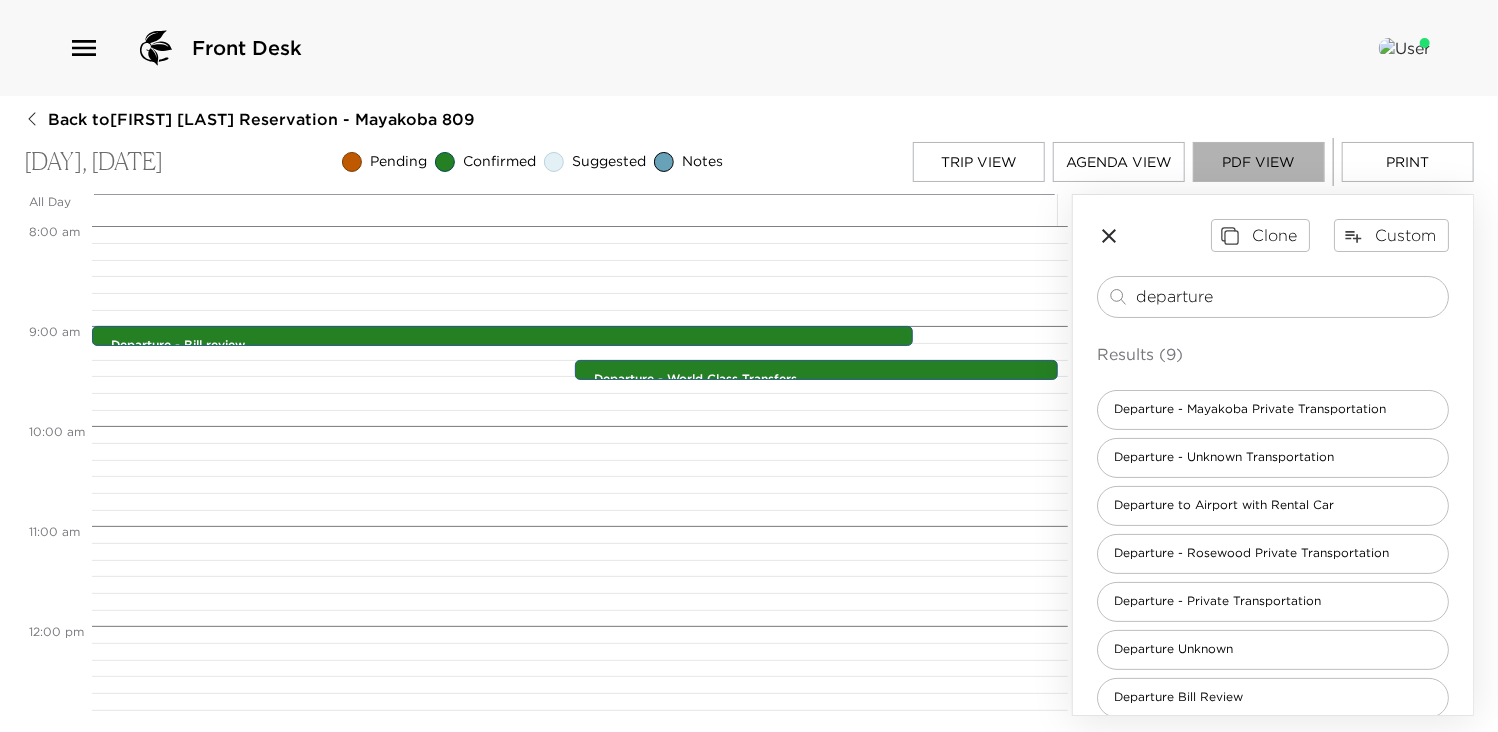 click on "PDF View" at bounding box center (1259, 162) 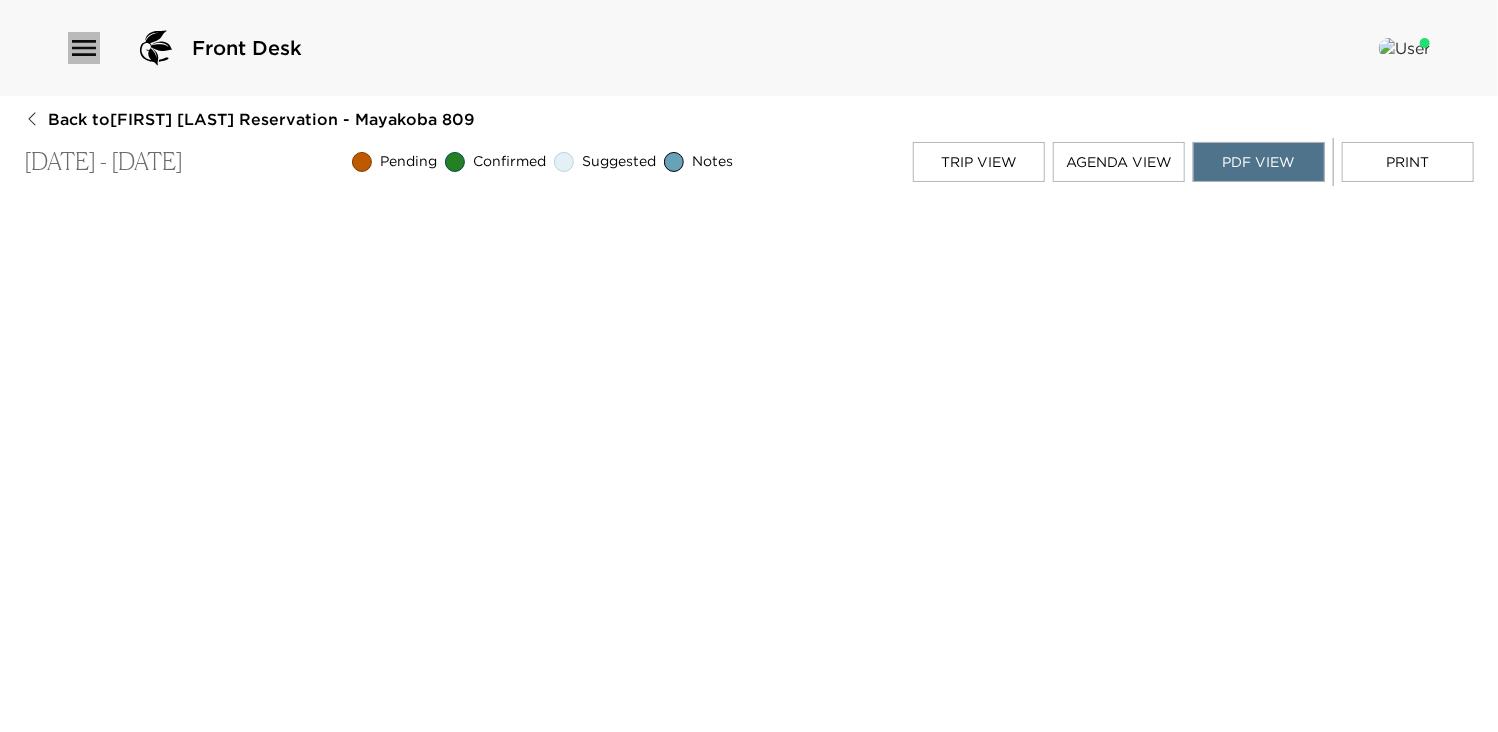 click 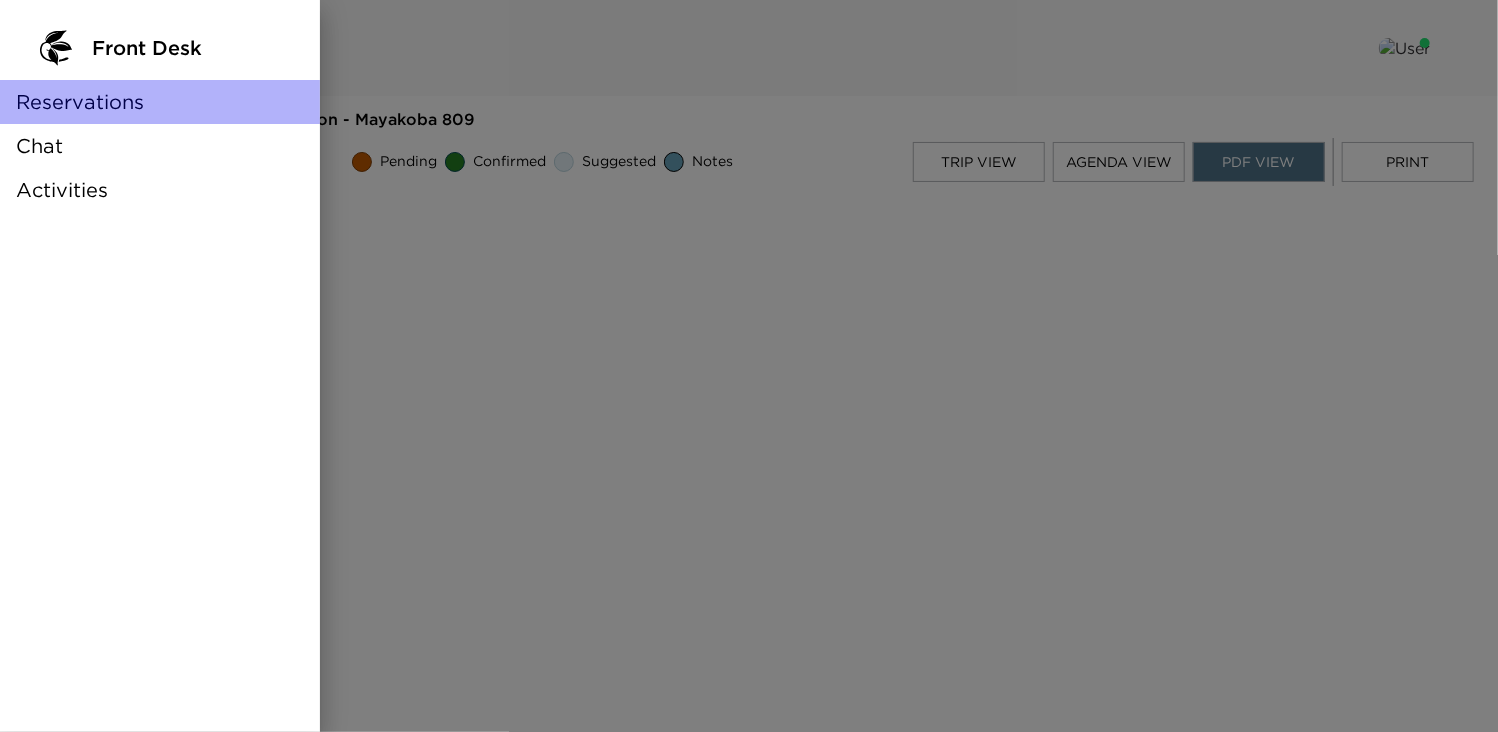 click on "Reservations" at bounding box center [80, 102] 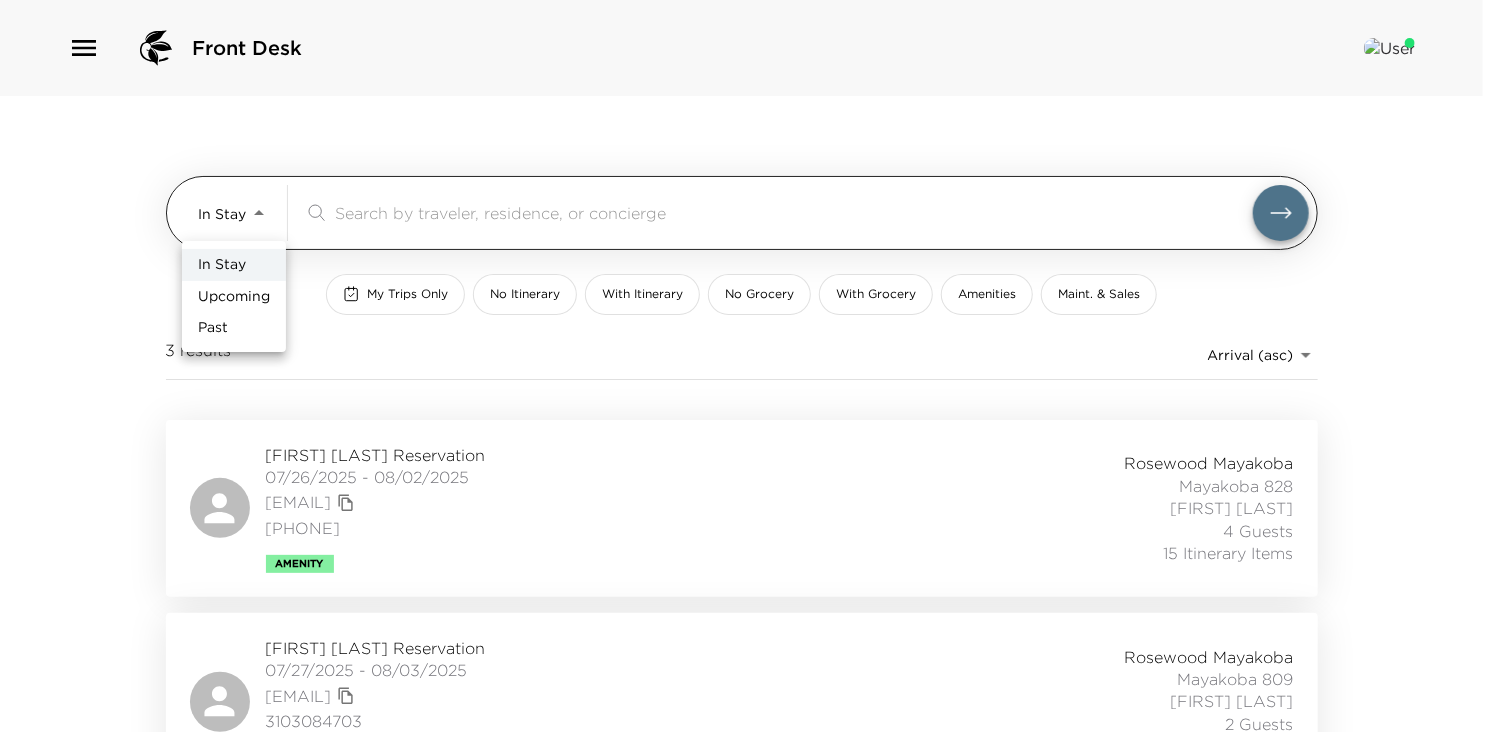 click on "367 results Arrival (asc) reservations_prod_arrival_asc [FIRST] [LAST] Reservation [DATE] - [DATE] [EMAIL] [PHONE] Amenity Rosewood Mayakoba Mayakoba 828 [NAME] 4 Guests 15 Itinerary Items [FIRST] [LAST] Reservation [DATE] - [DATE] [EMAIL] [PHONE] Ultra Amenity Rosewood Mayakoba Mayakoba 809 [NAME] 2 Guests 16 Itinerary Items [FIRST] [LAST] Reservation [DATE] - [DATE] [EMAIL] [PHONE] Ultra Rosewood Mayakoba Mayakoba 830 [NAME] 8 Guests 12 Itinerary Items In Stay Upcoming Past" at bounding box center [749, 366] 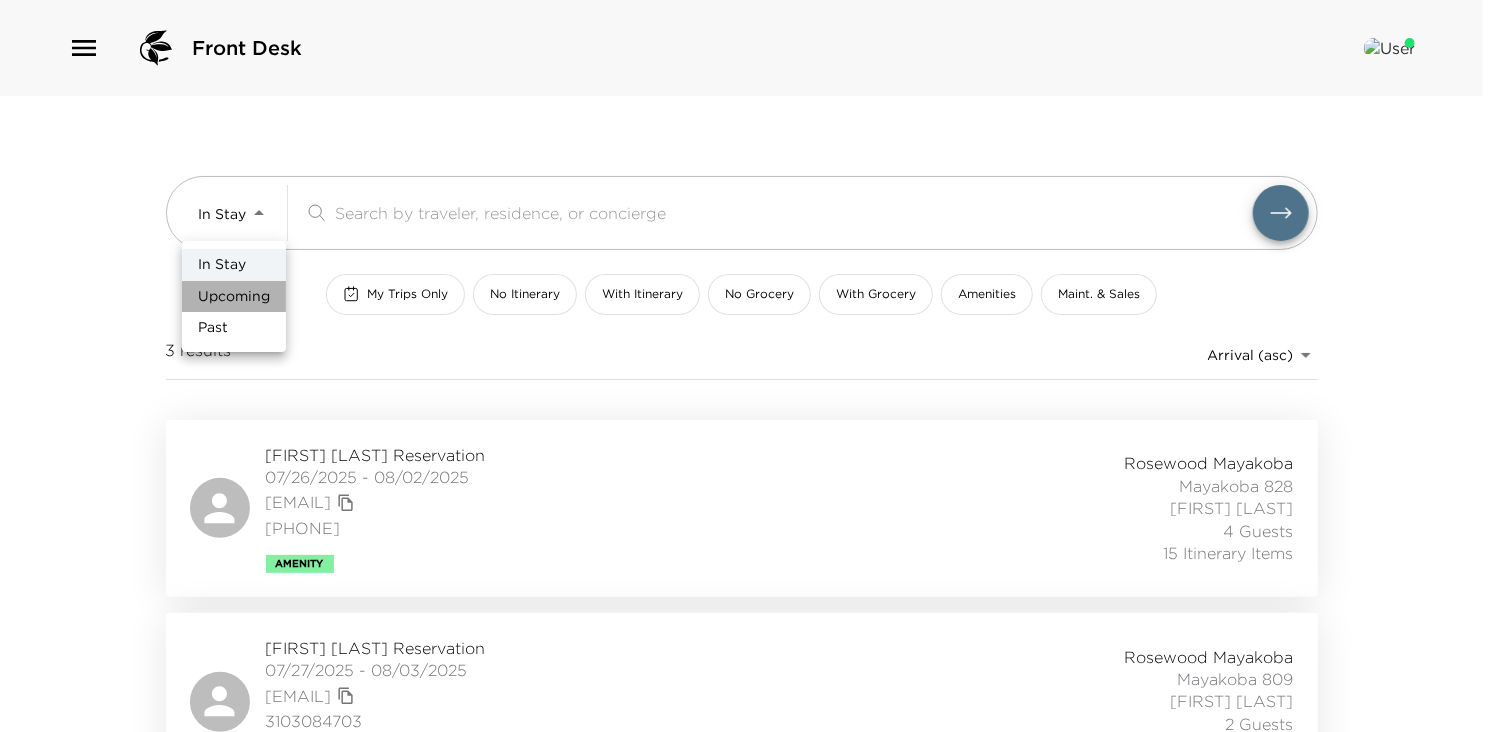 click on "Upcoming" at bounding box center [234, 297] 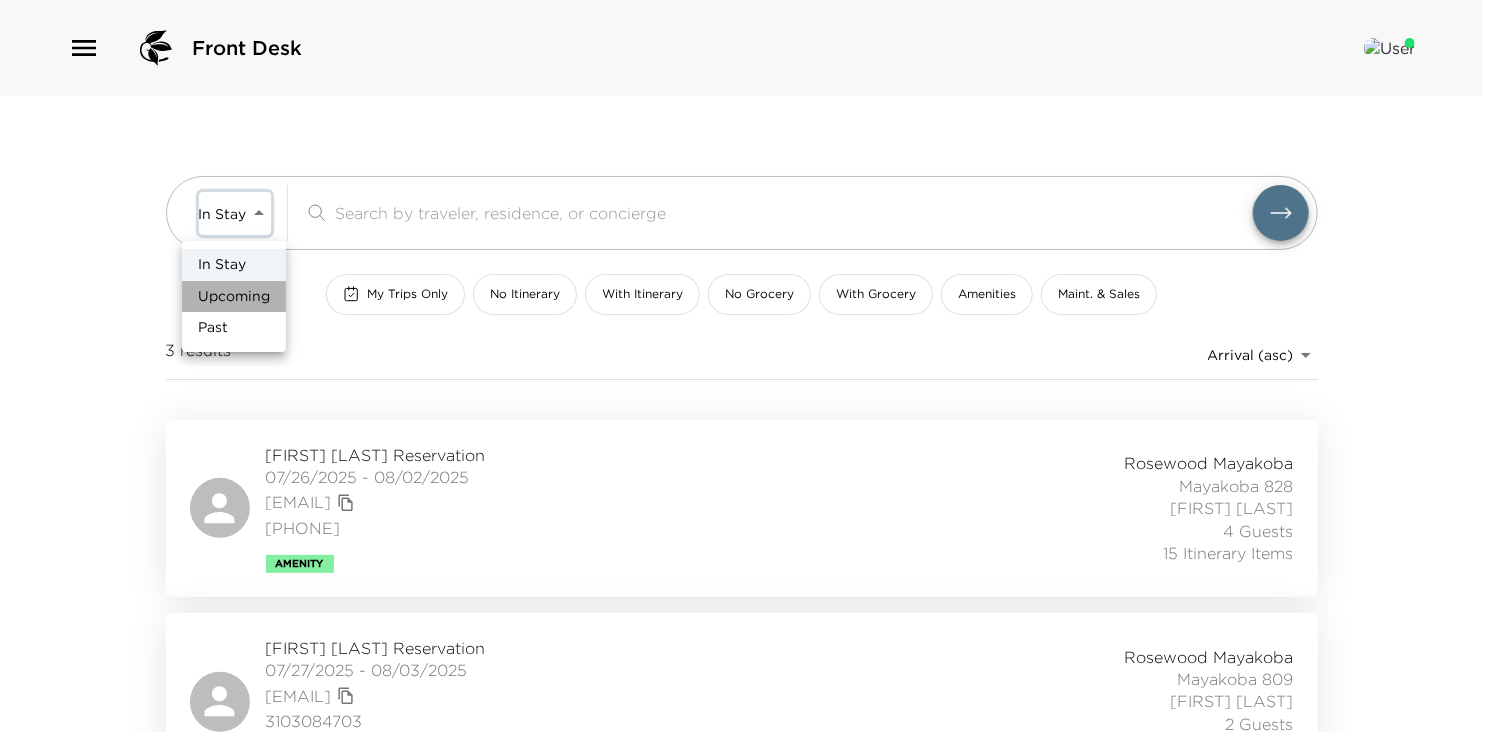 type on "Upcoming" 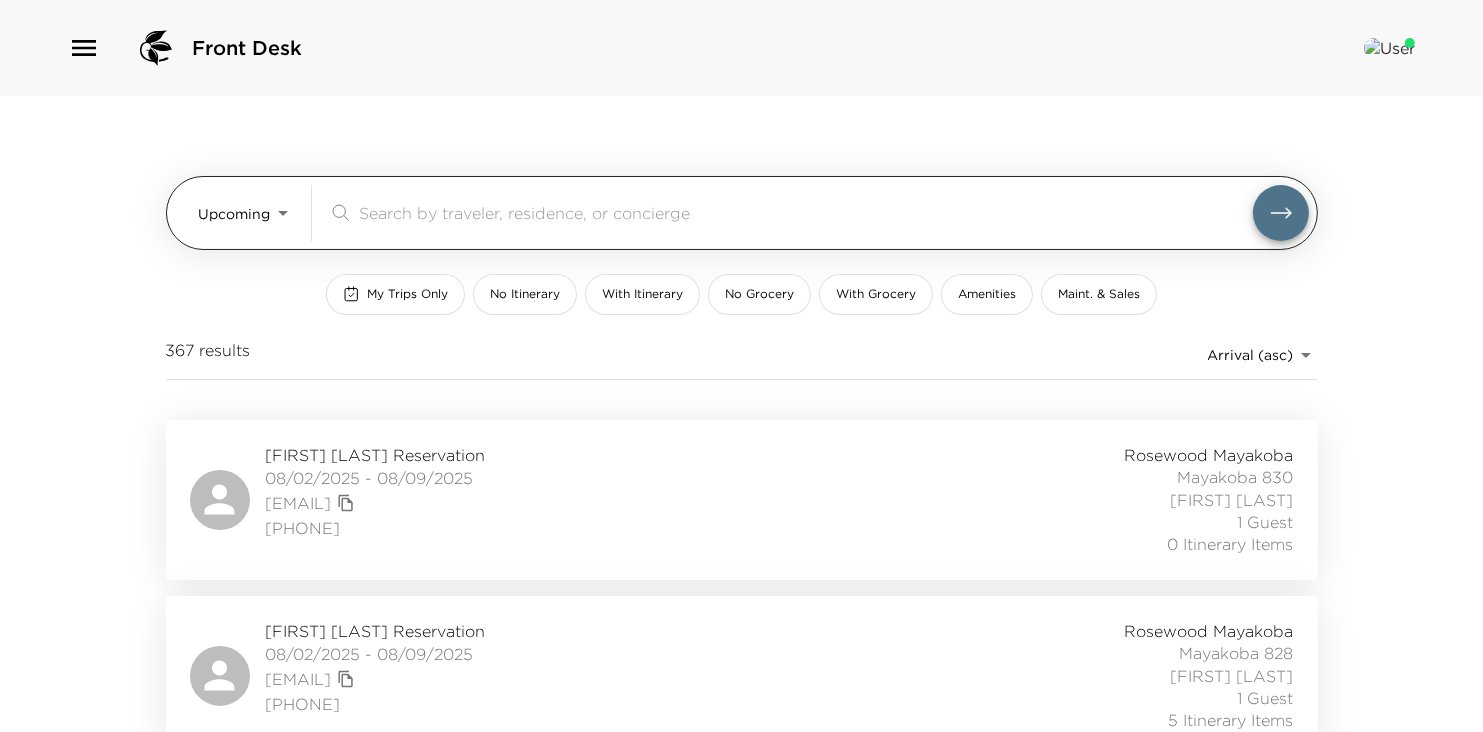 click at bounding box center (806, 212) 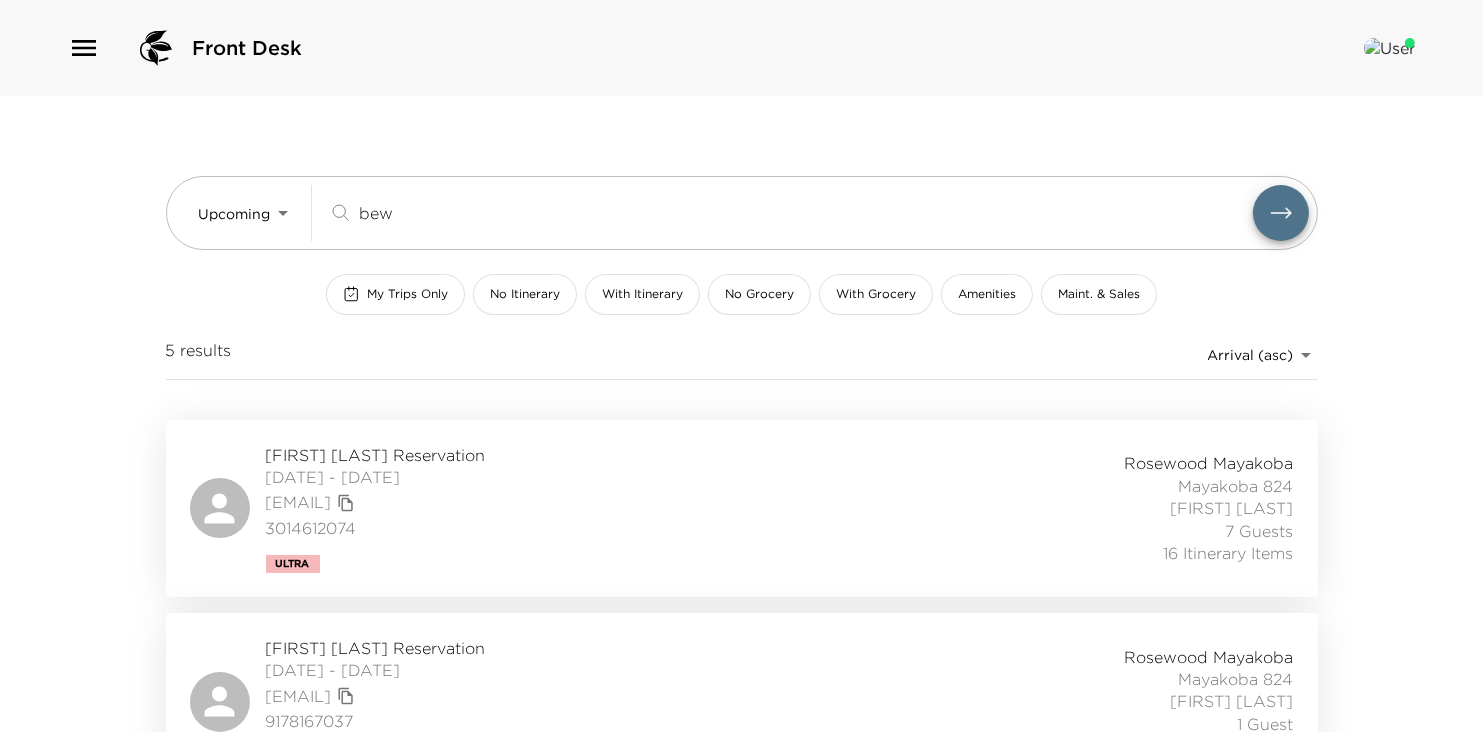 type on "bew" 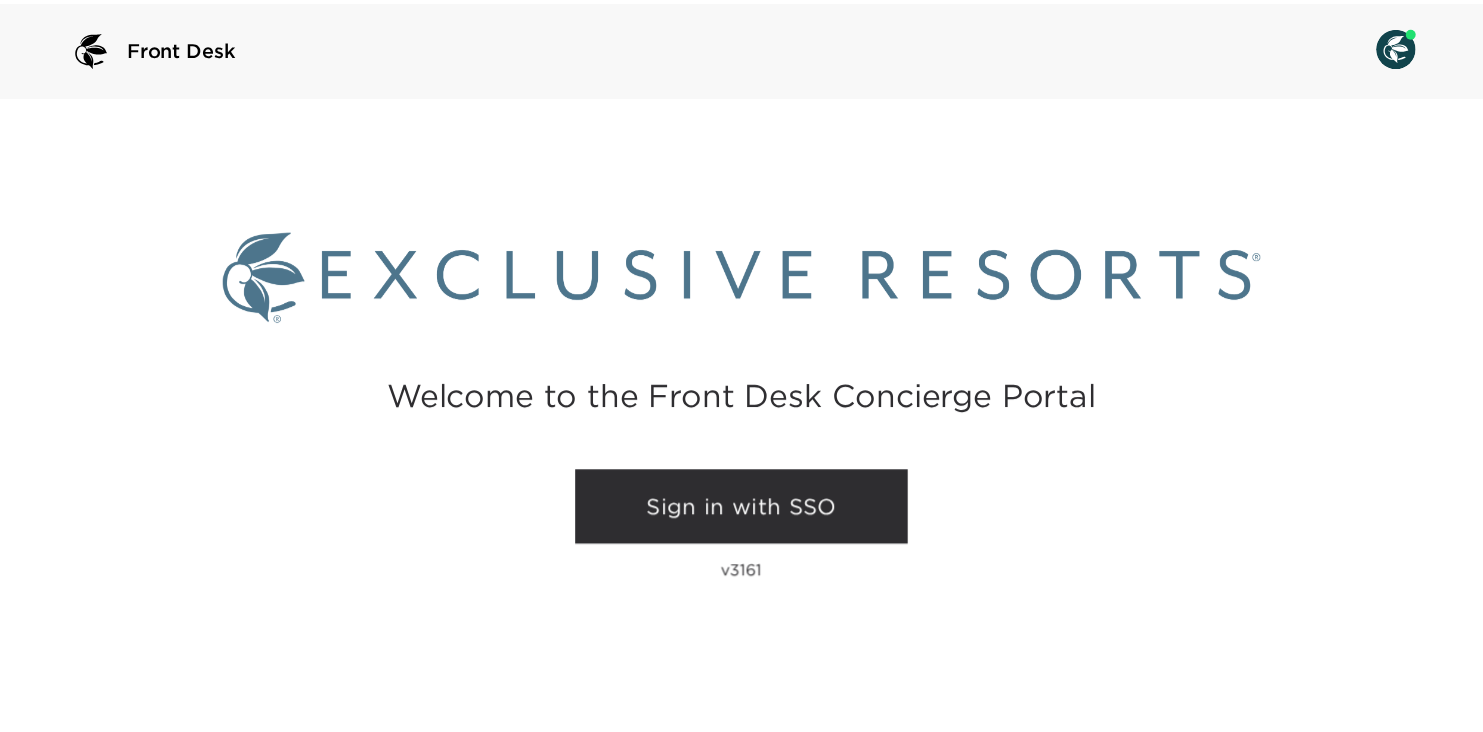 scroll, scrollTop: 0, scrollLeft: 0, axis: both 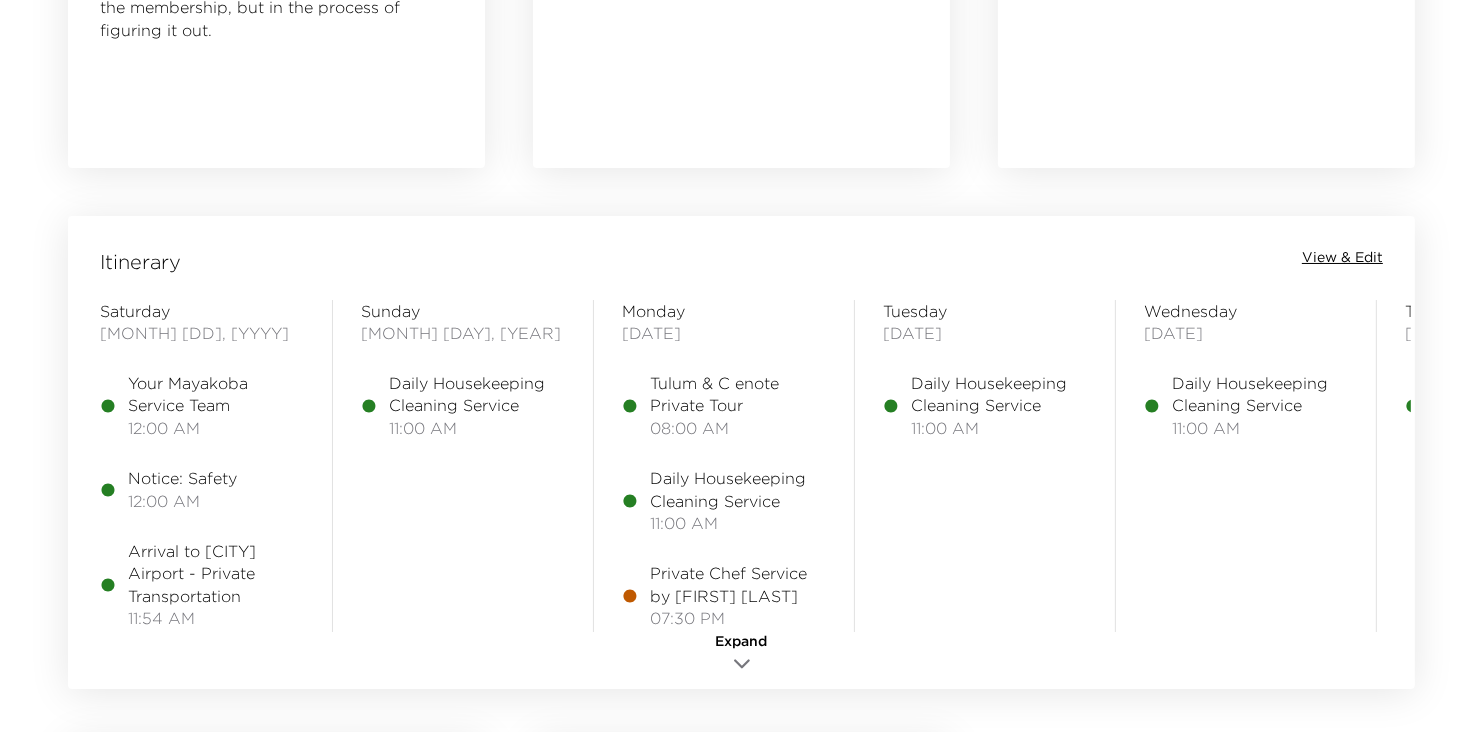 click on "View & Edit" at bounding box center (1342, 258) 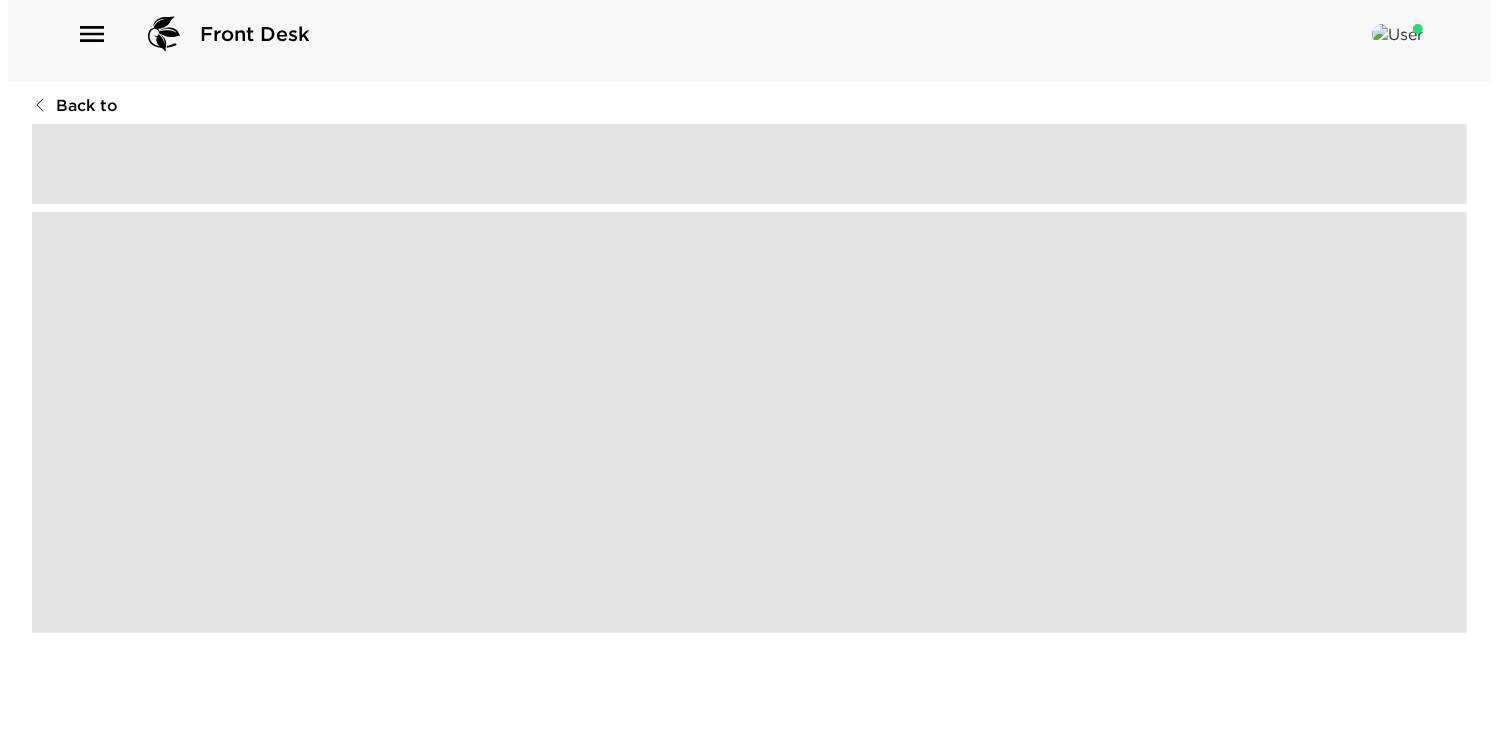 scroll, scrollTop: 0, scrollLeft: 0, axis: both 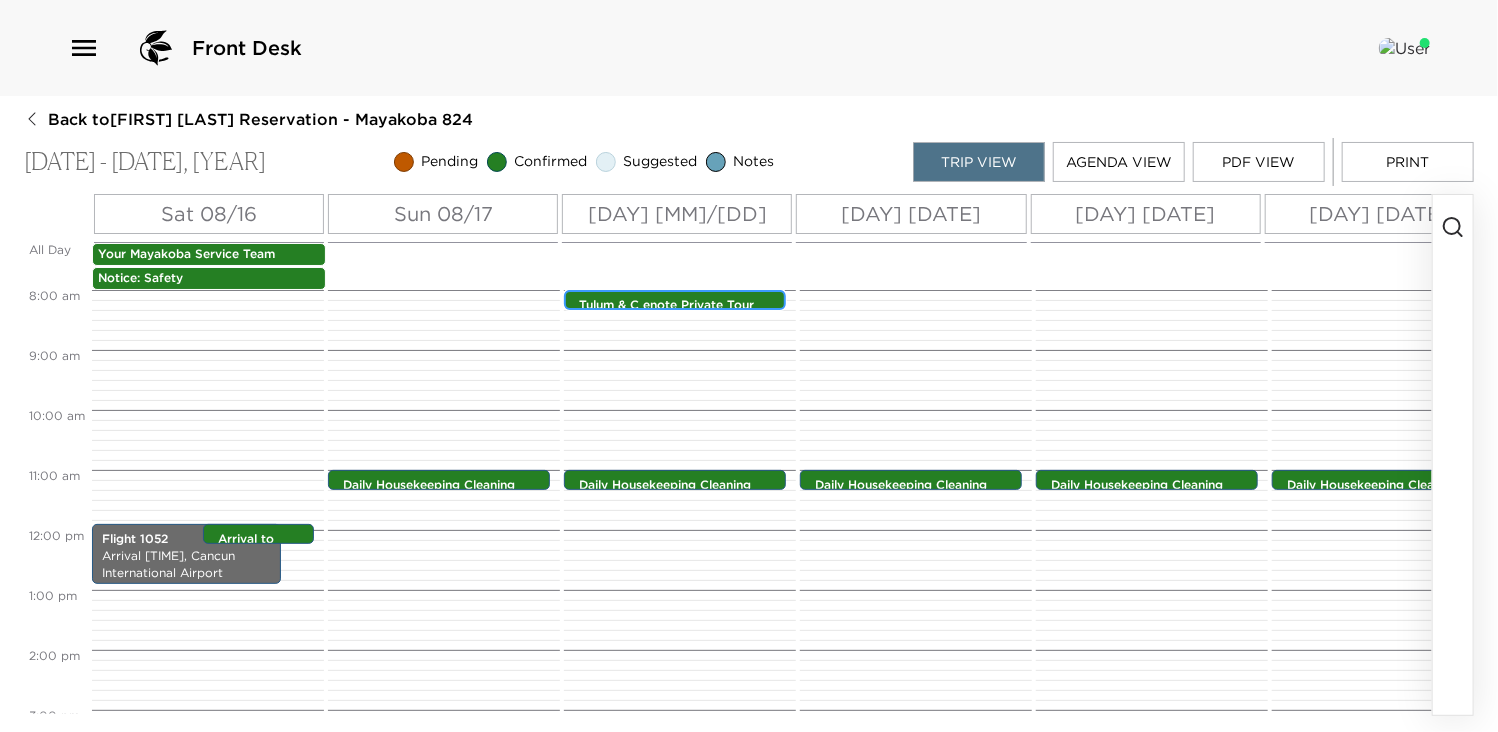 click on "Tulum & C enote Private Tour" at bounding box center [680, 305] 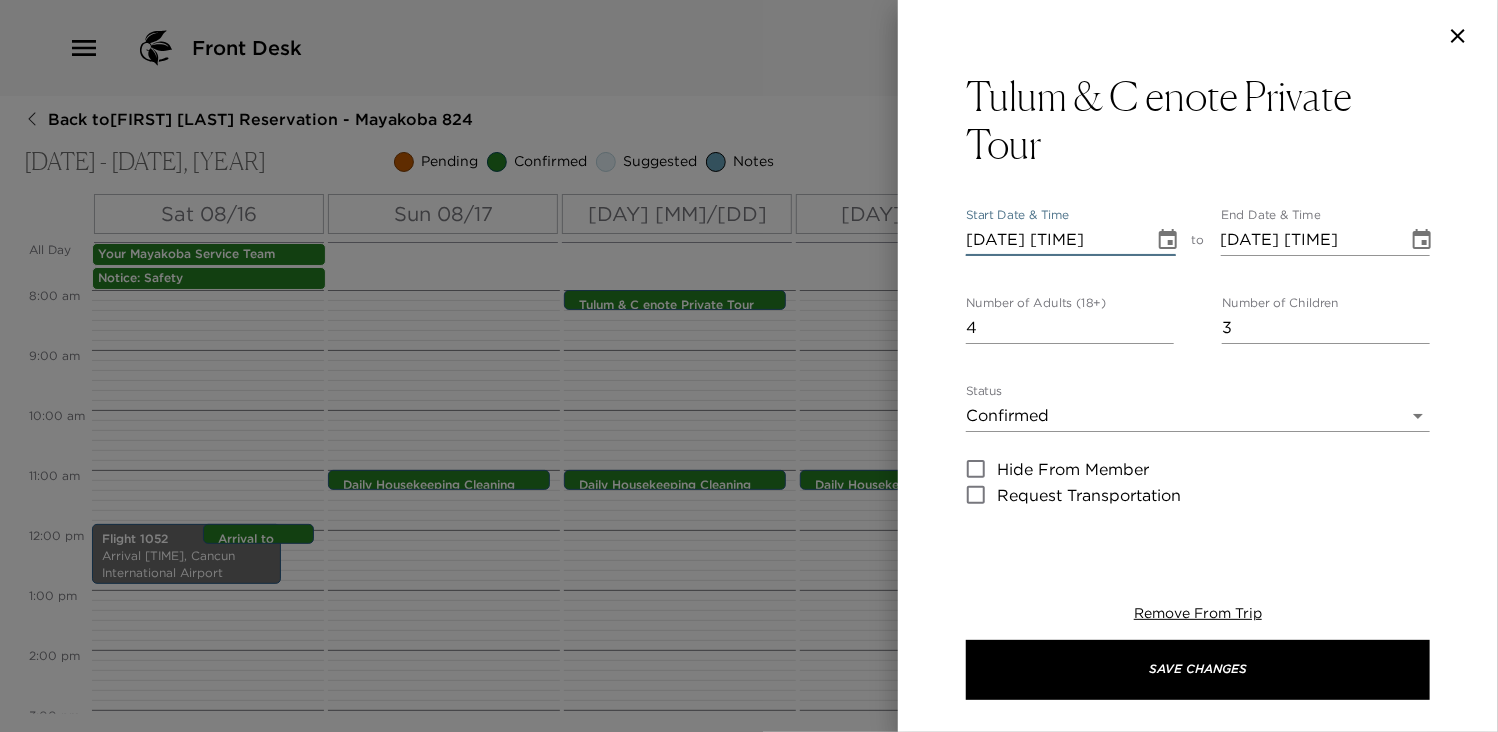 click on "[DATE] [TIME]" at bounding box center (1053, 240) 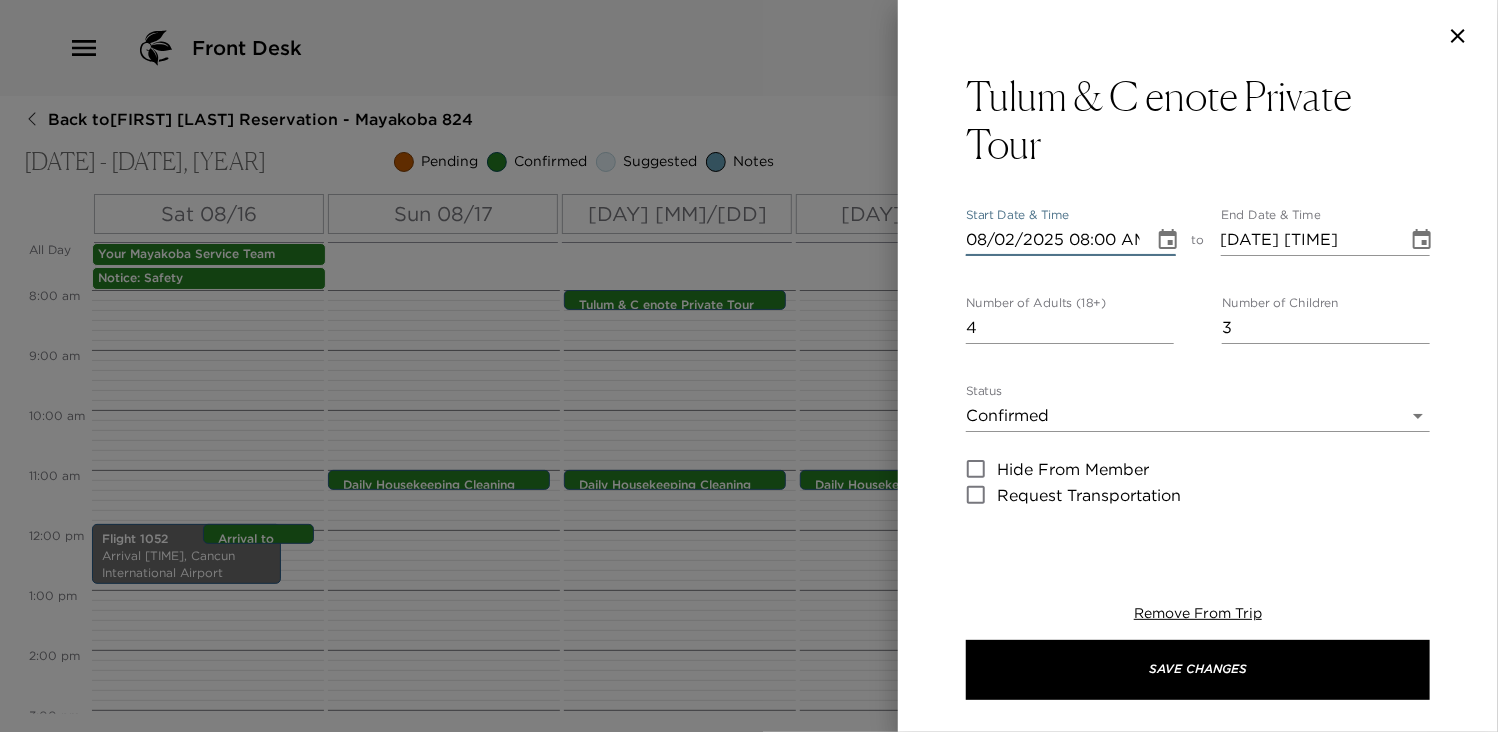 type on "[DATE] [TIME]" 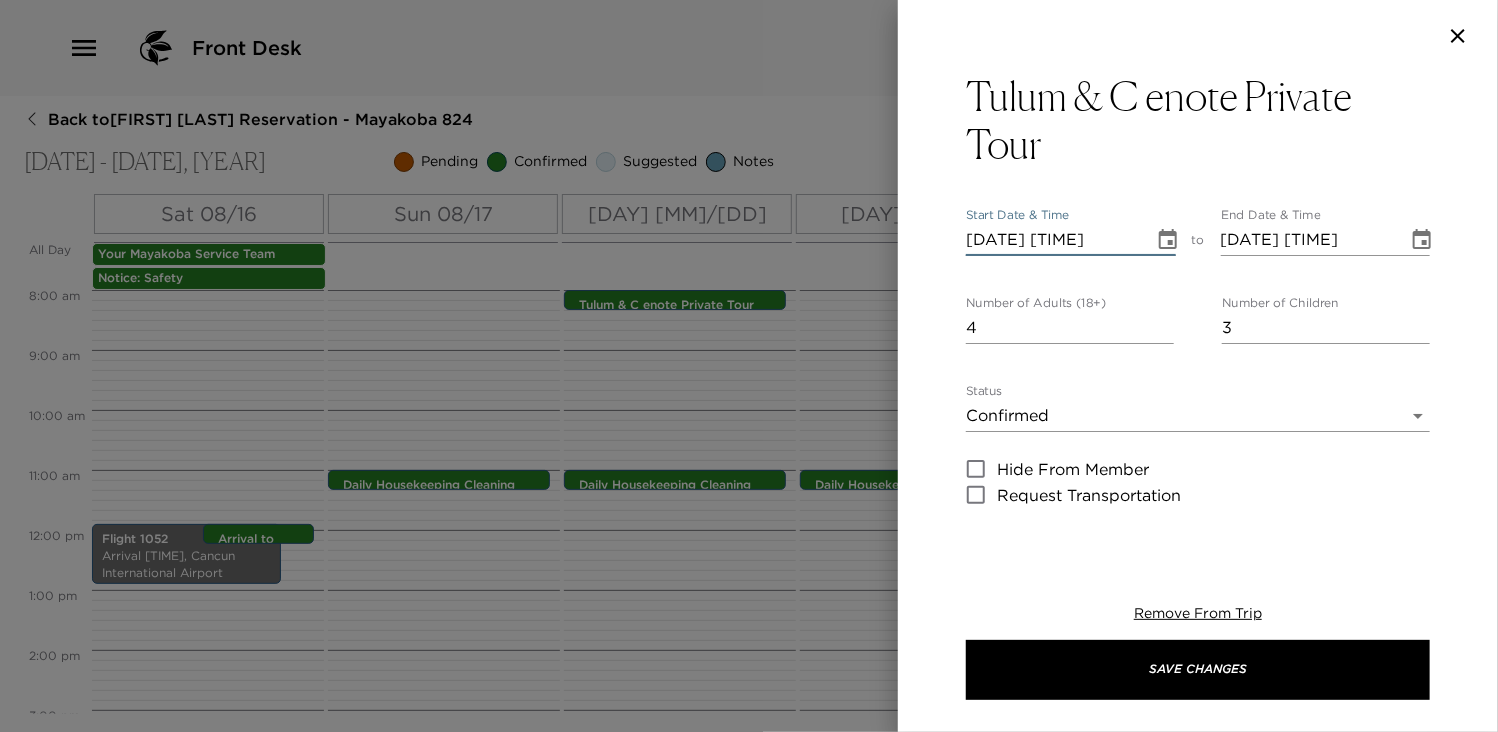 type on "[DATE] [TIME]" 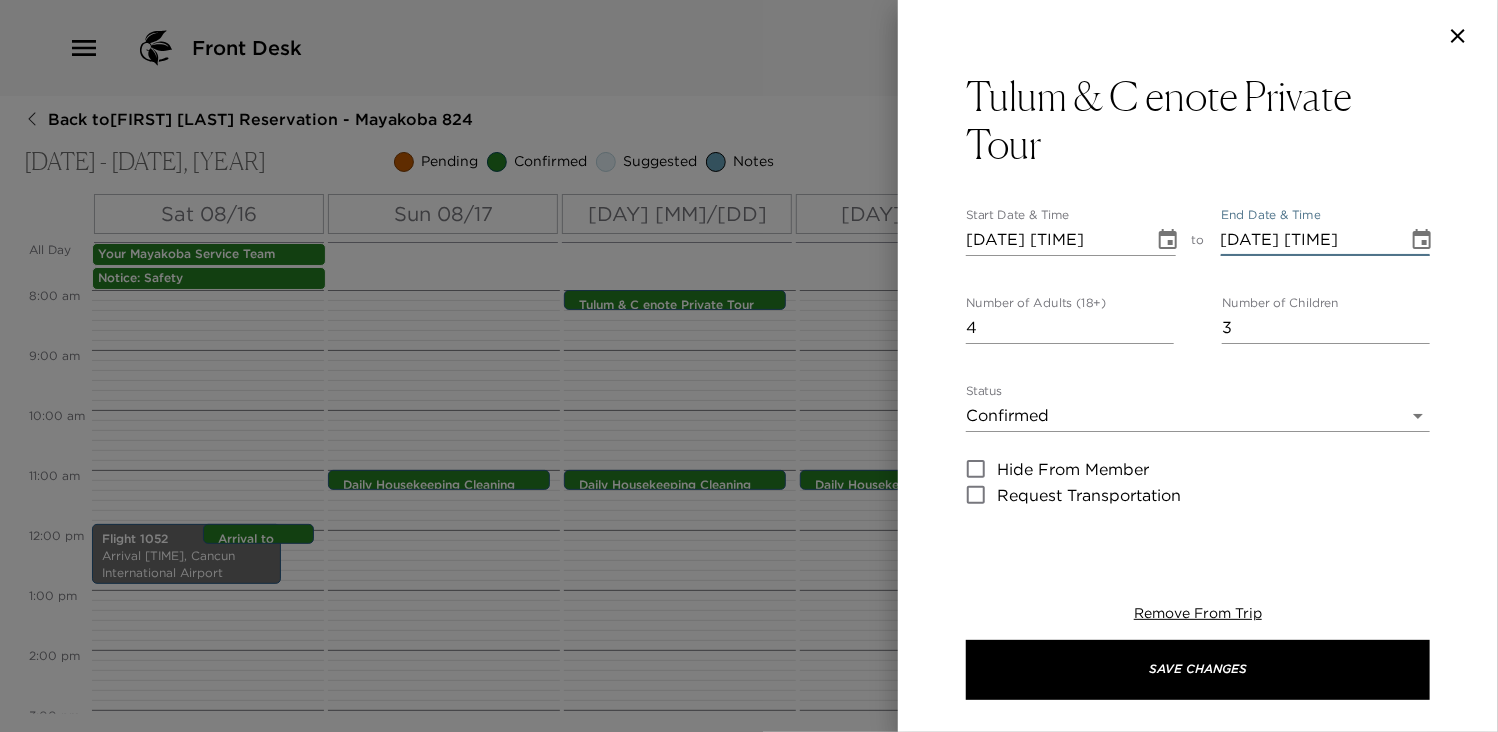 click on "[DATE] [TIME]" at bounding box center (1308, 240) 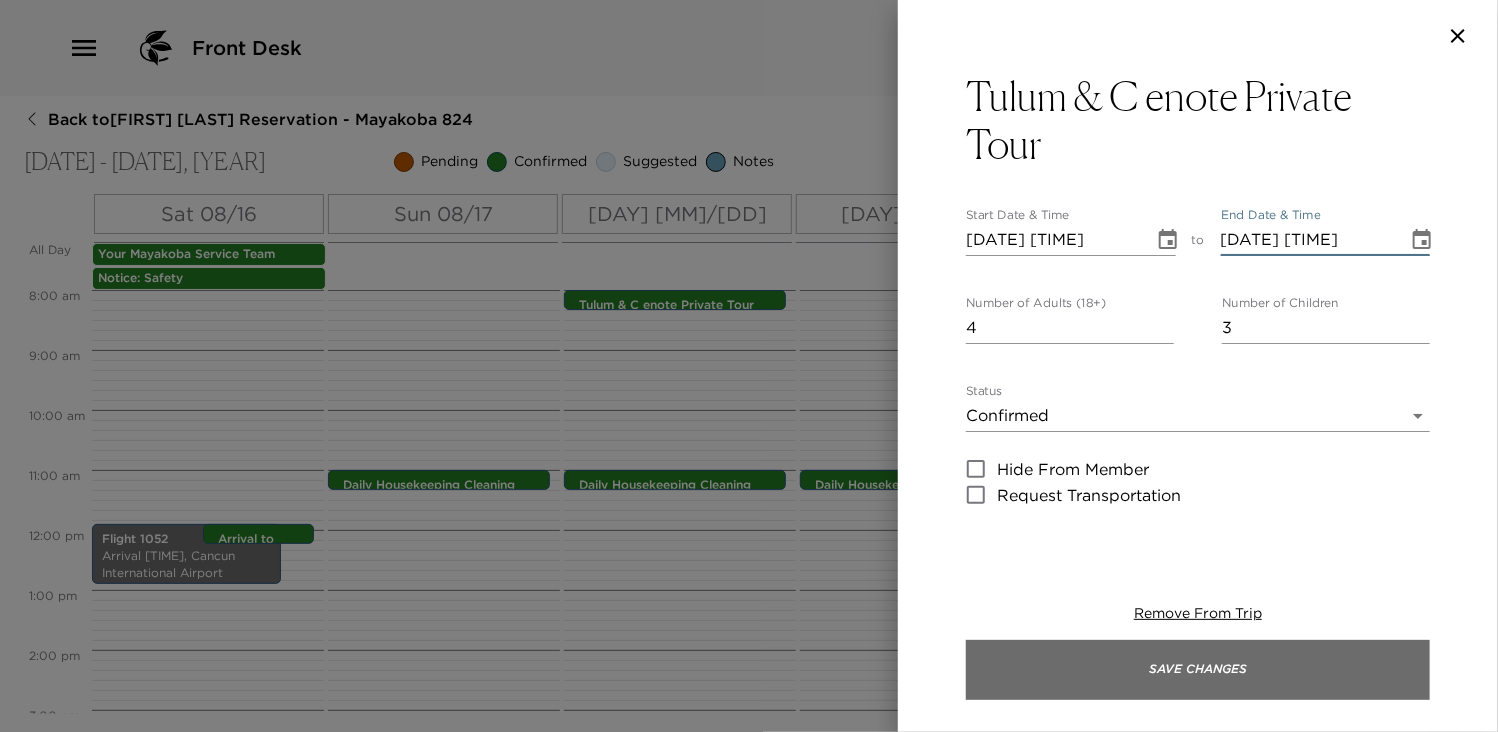 type on "[DATE] [TIME]" 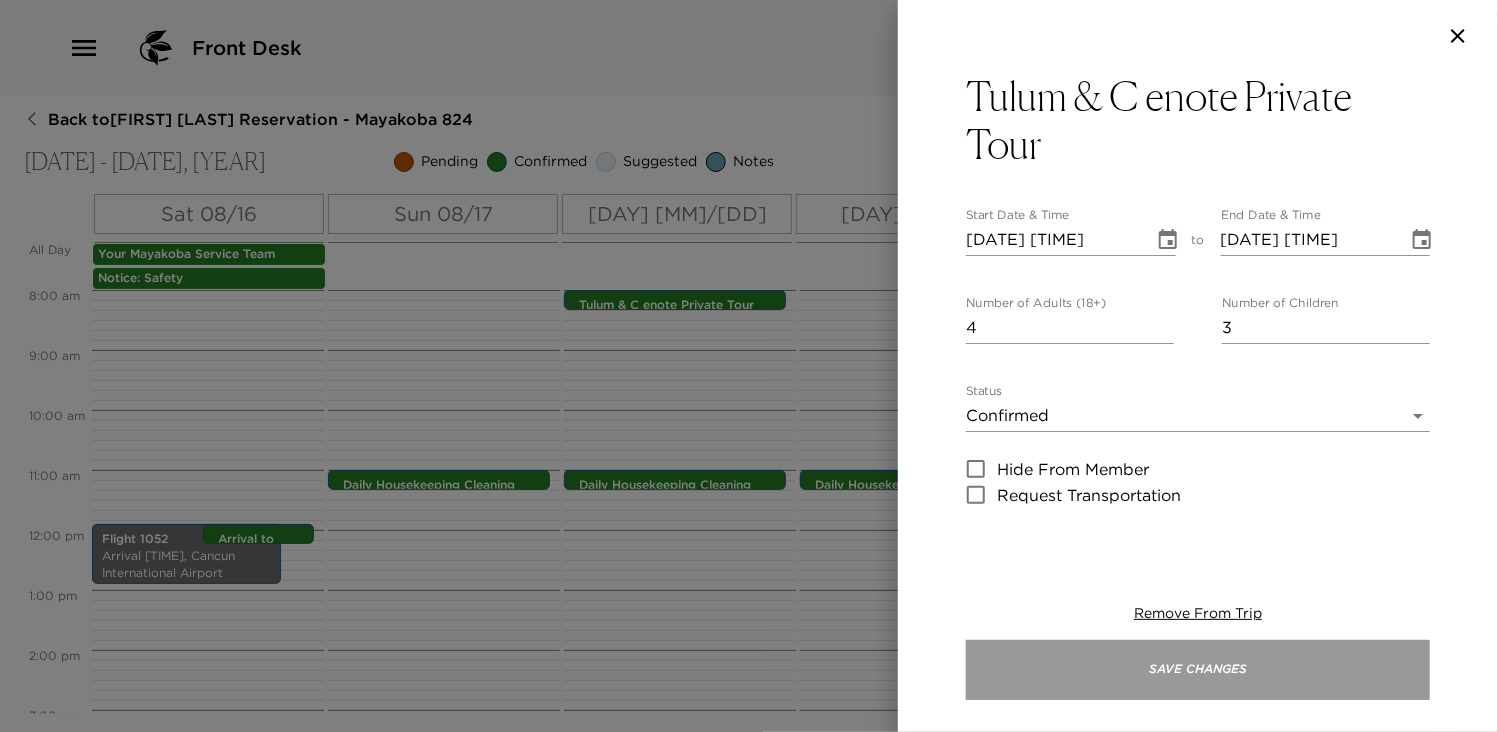 click on "Save Changes" at bounding box center (1198, 670) 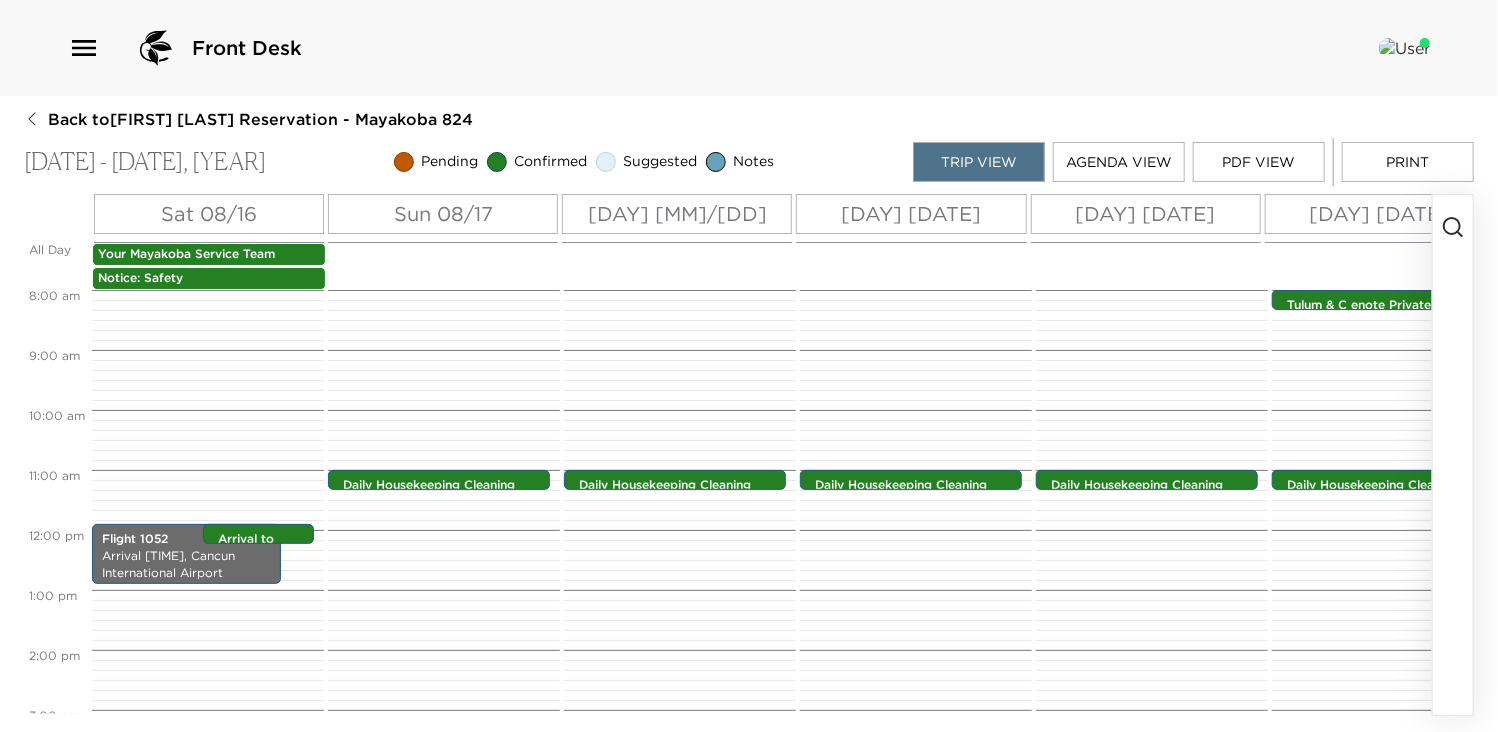 click on "[DAY] [MM]/[DD]" at bounding box center [677, 214] 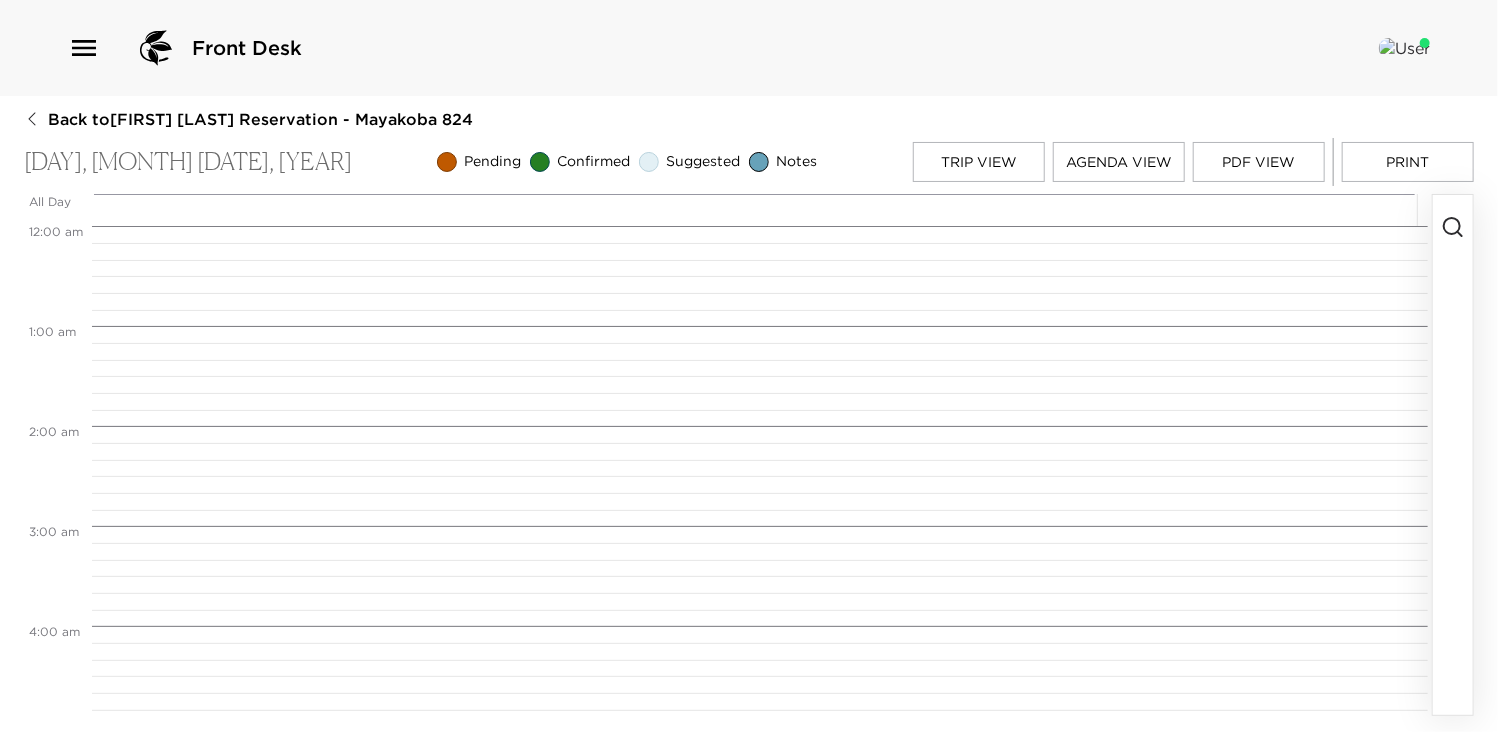 scroll, scrollTop: 1100, scrollLeft: 0, axis: vertical 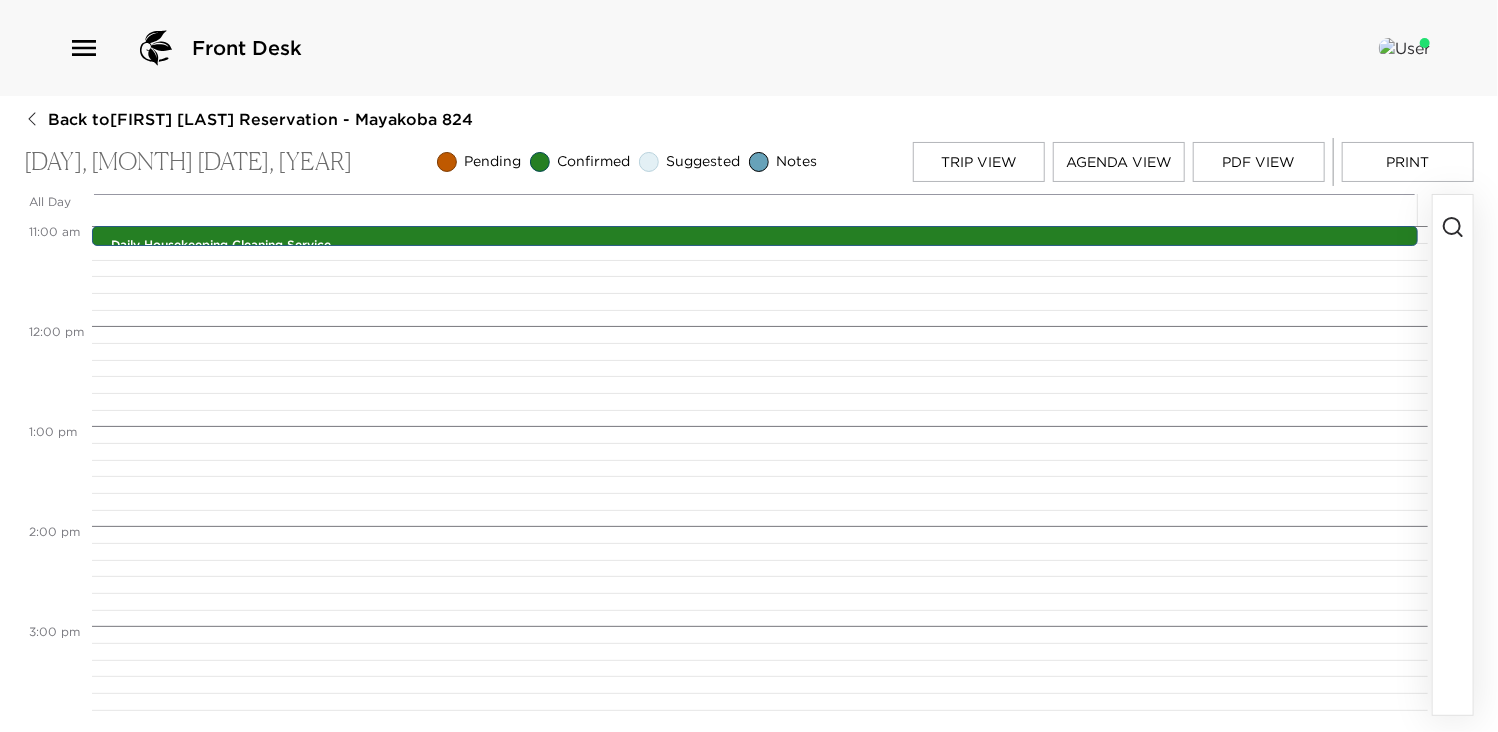 click 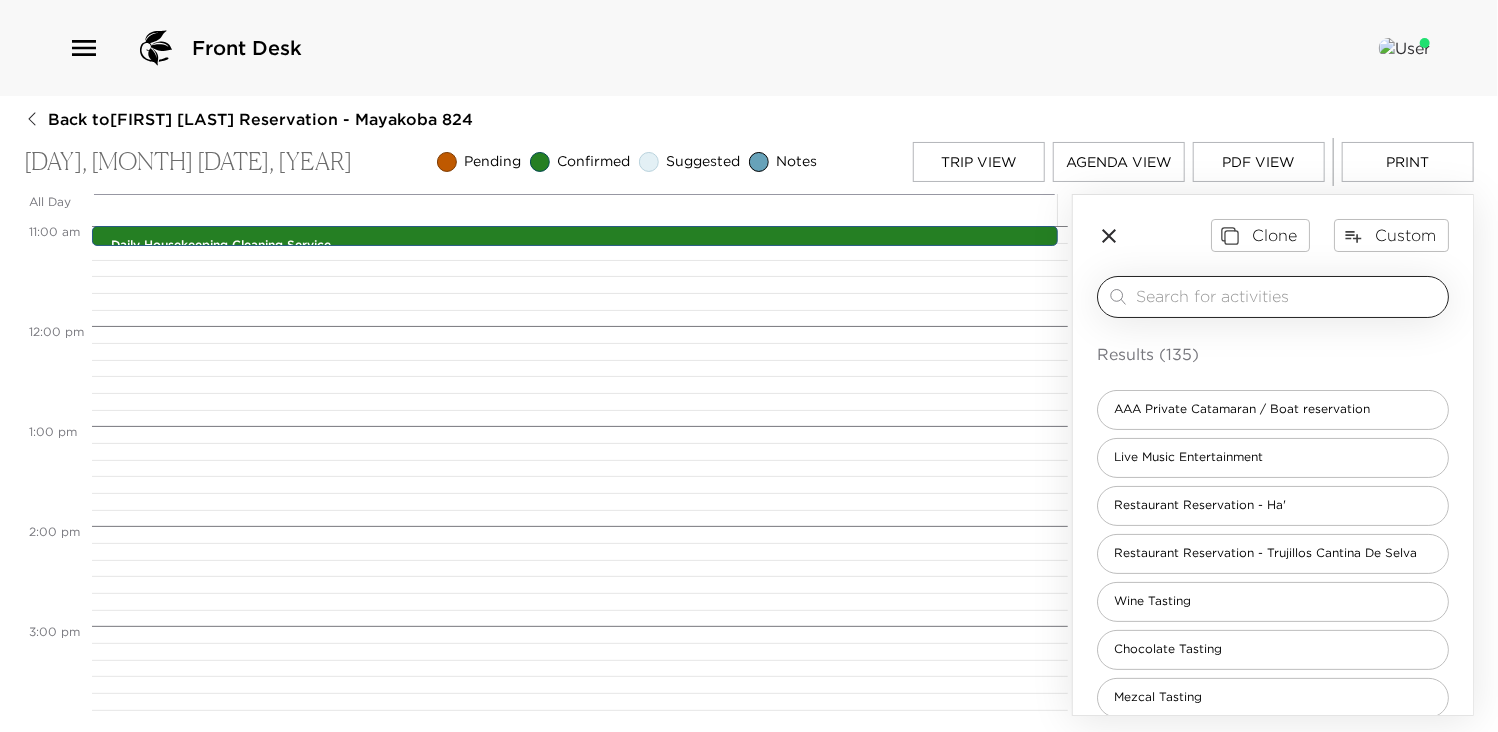click at bounding box center [1288, 296] 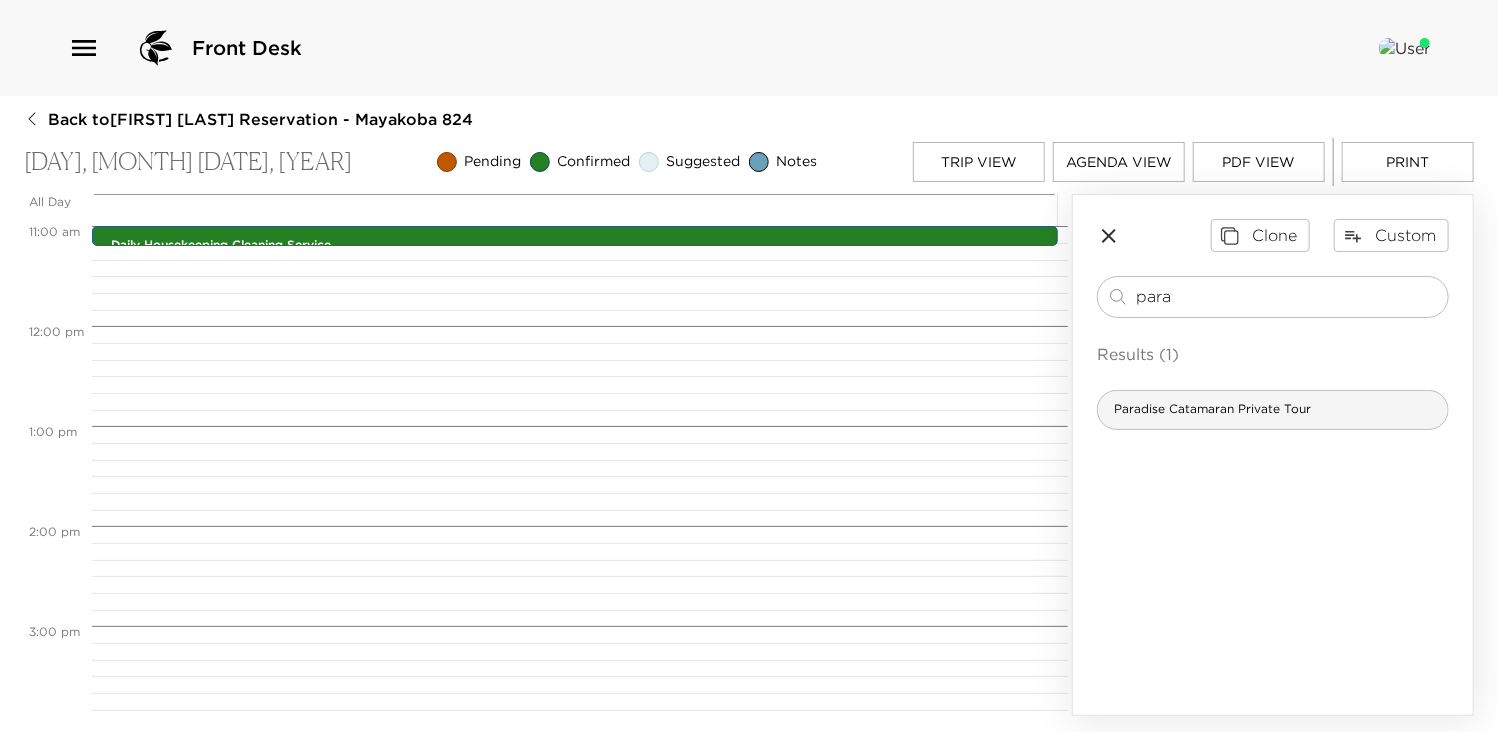 type on "para" 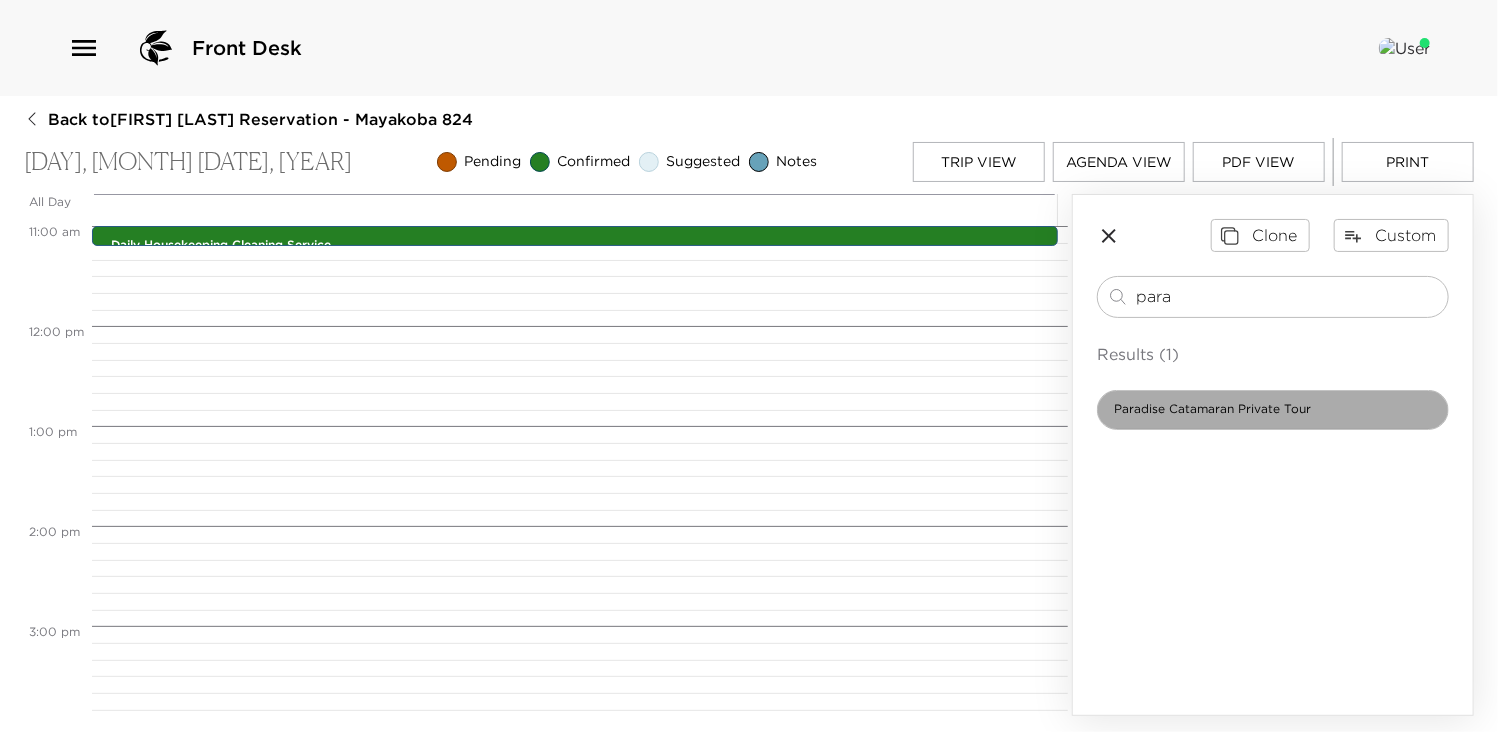 click on "Paradise Catamaran Private Tour" at bounding box center (1212, 409) 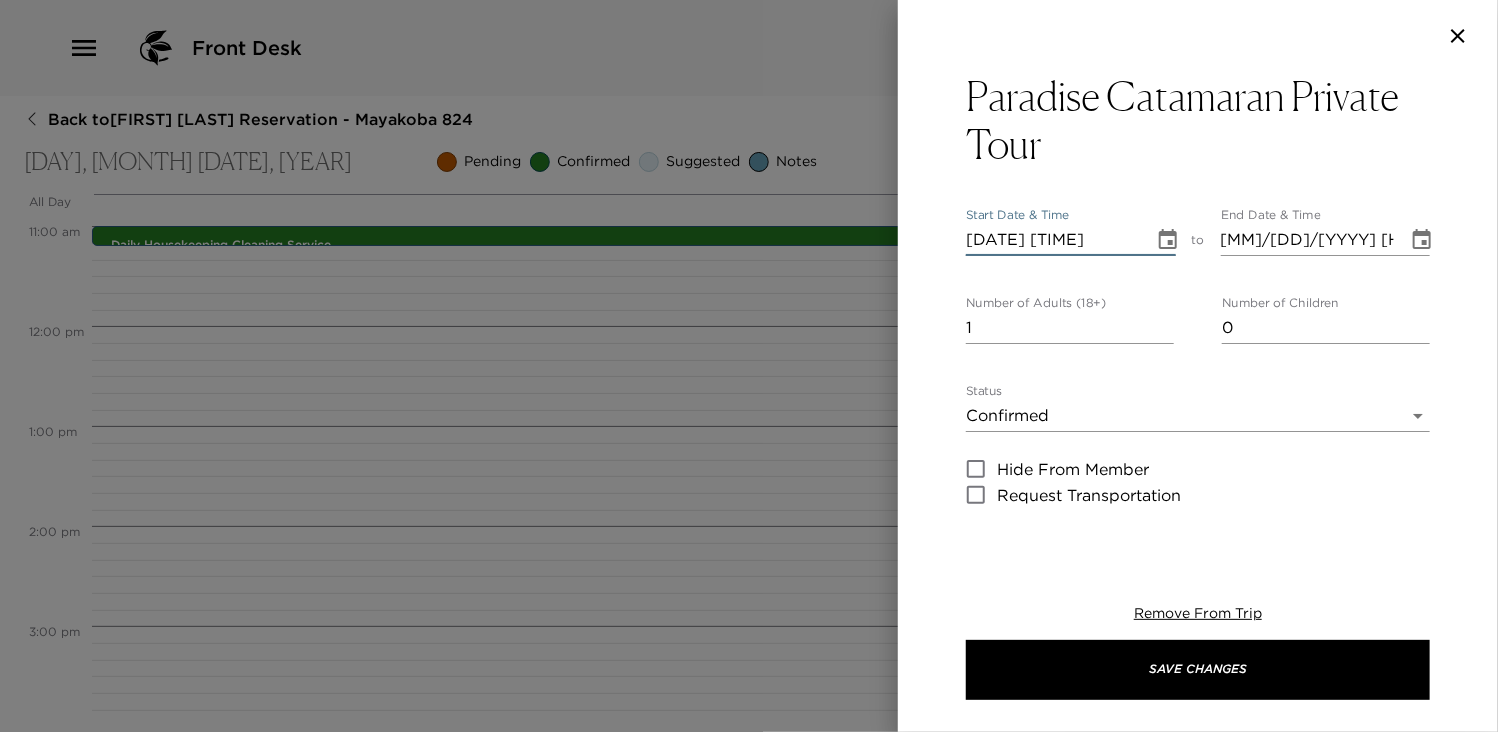 click on "[DATE] [TIME]" at bounding box center (1053, 240) 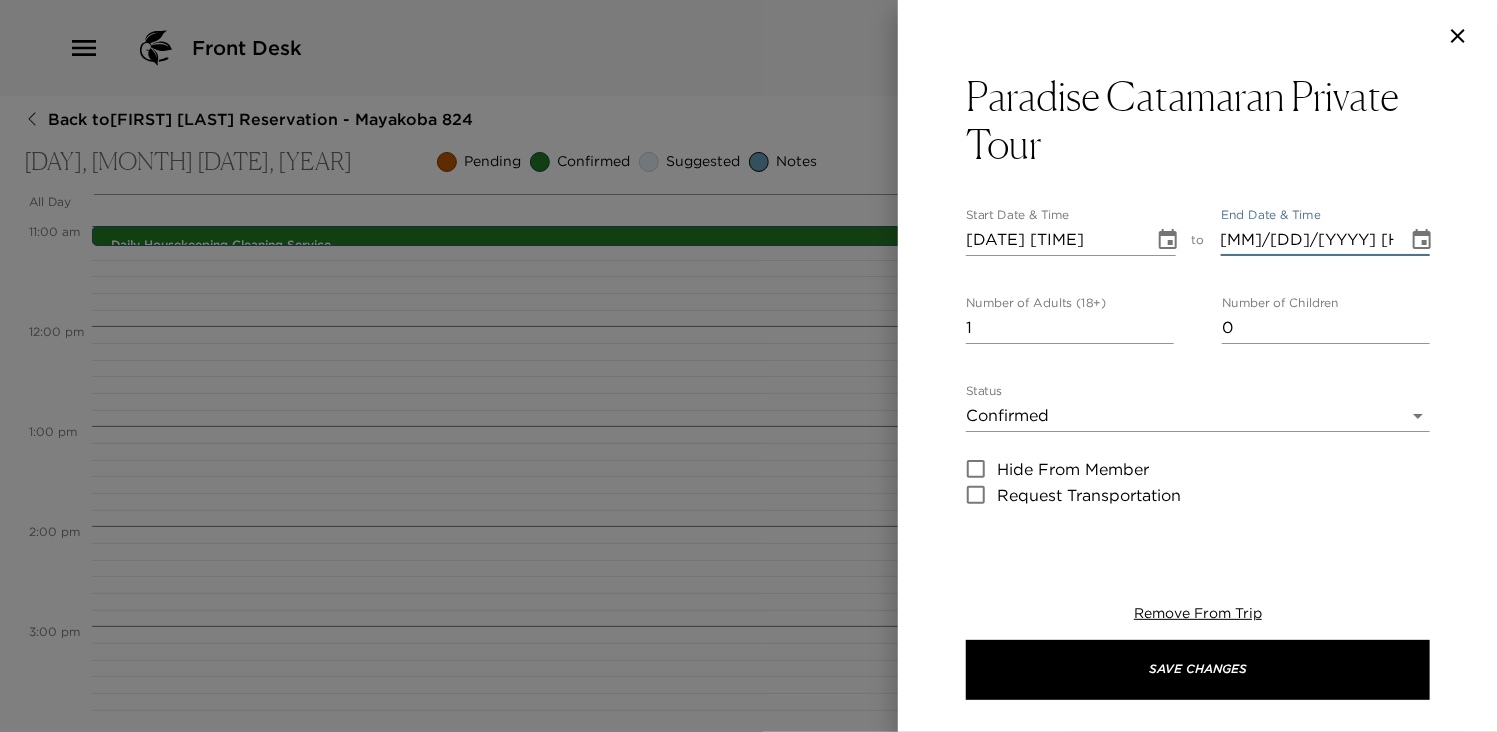 click on "[MM]/[DD]/[YYYY] [HH]:[MM] [AM/PM]" at bounding box center (1308, 240) 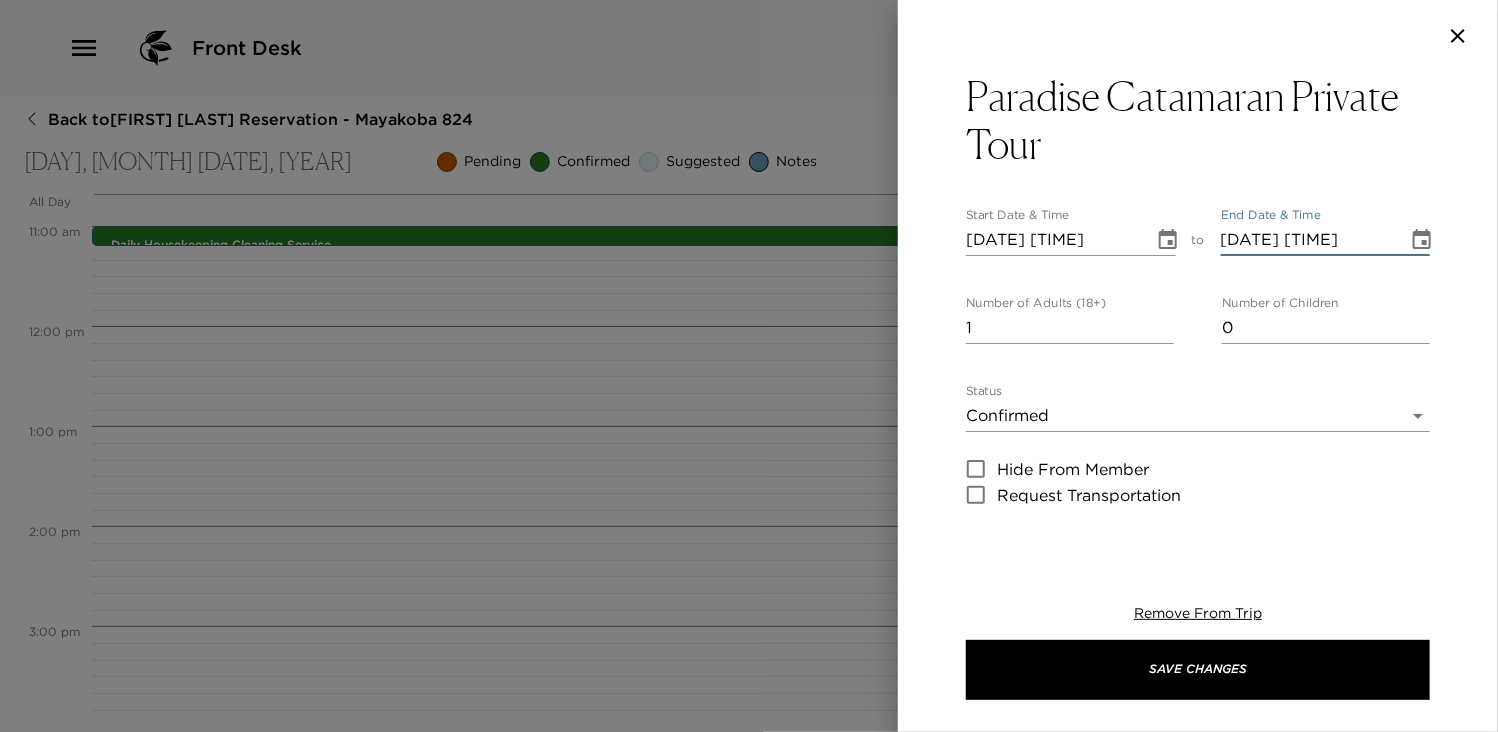 type on "[DATE] [TIME]" 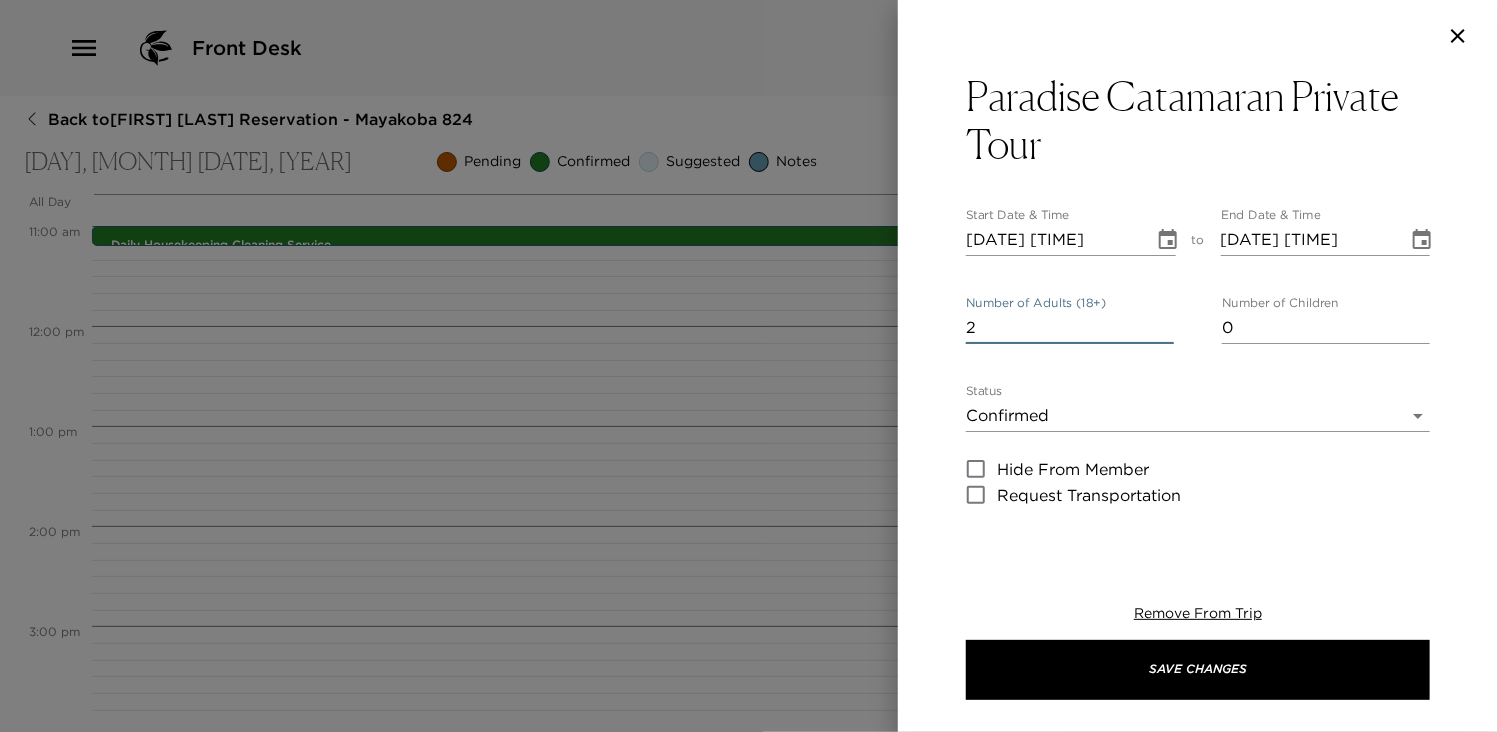 click on "2" at bounding box center (1070, 328) 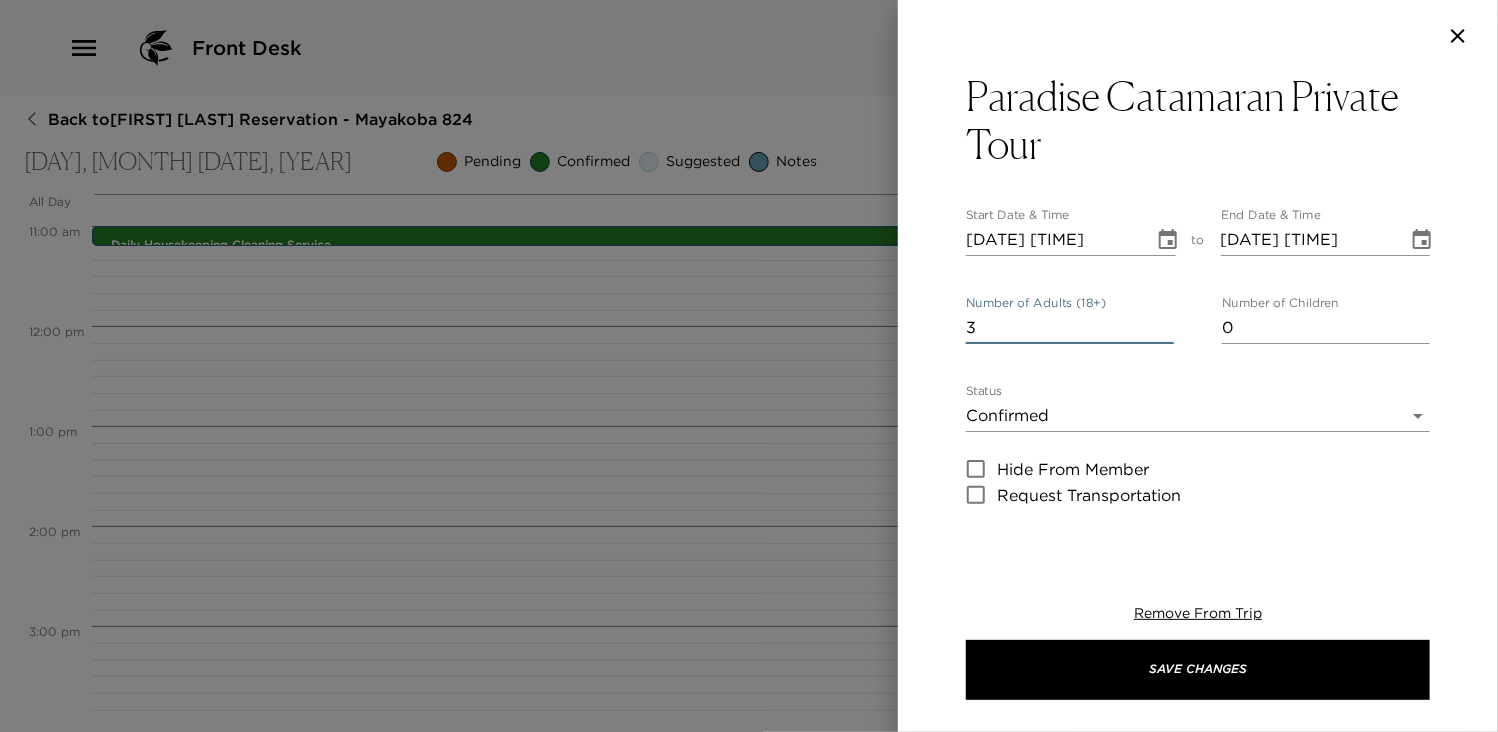 click on "3" at bounding box center (1070, 328) 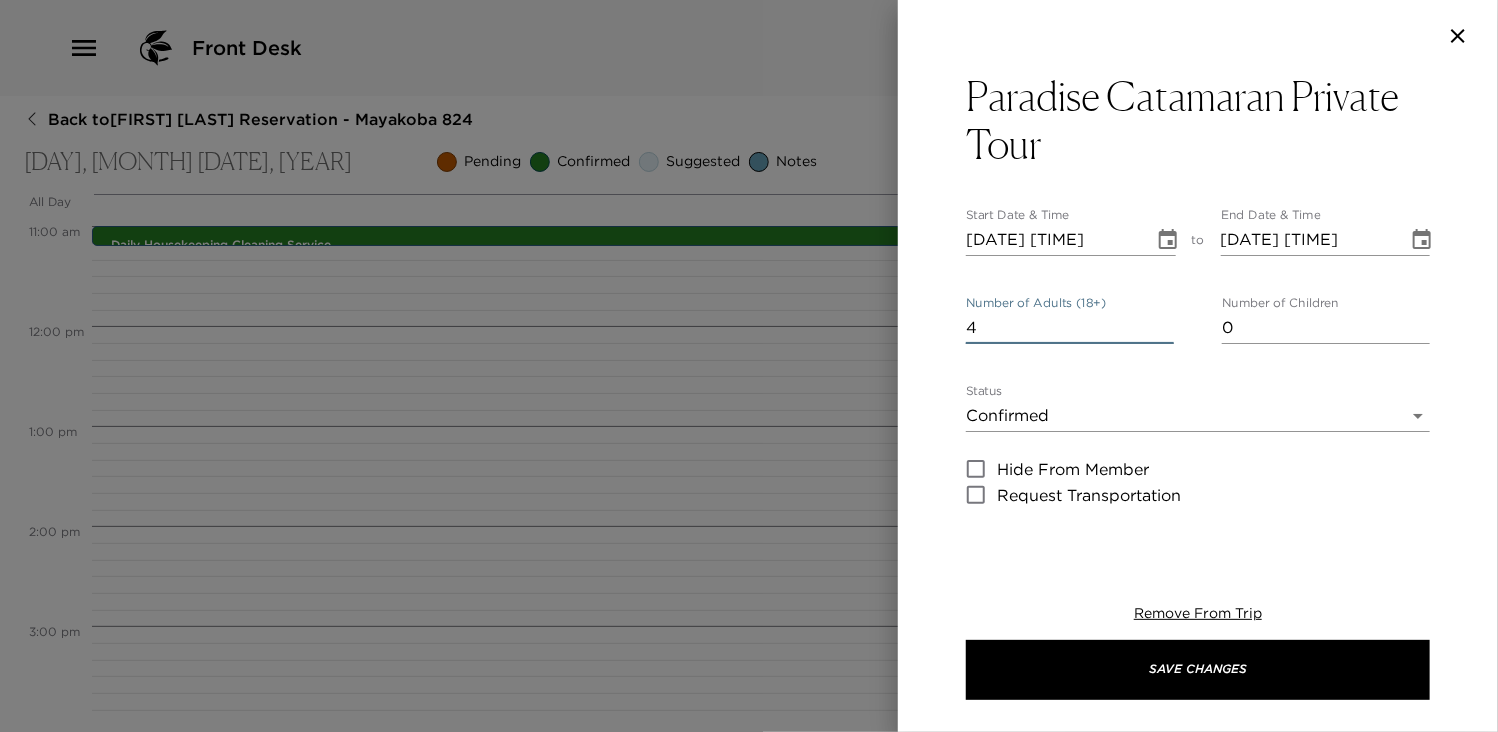 type on "4" 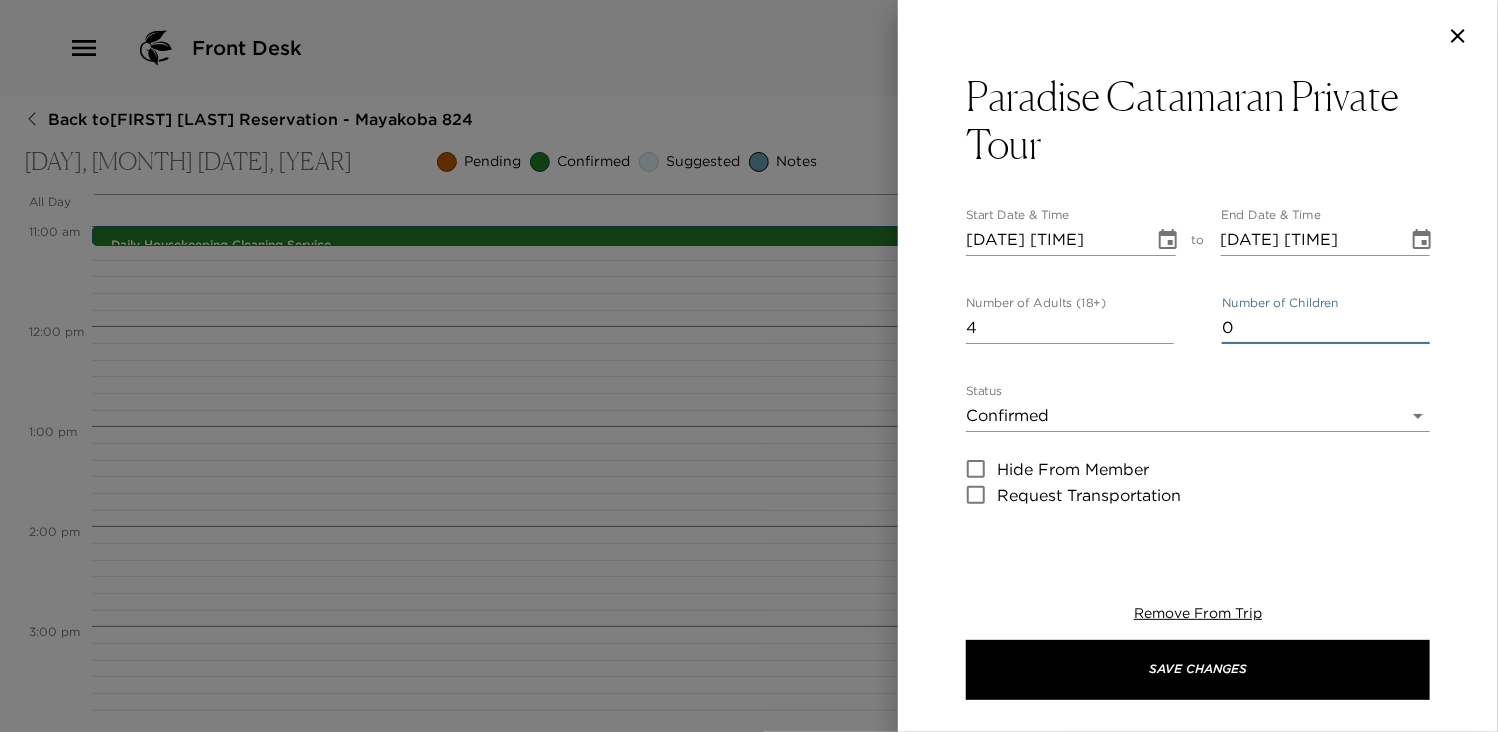 click on "0" at bounding box center [1326, 328] 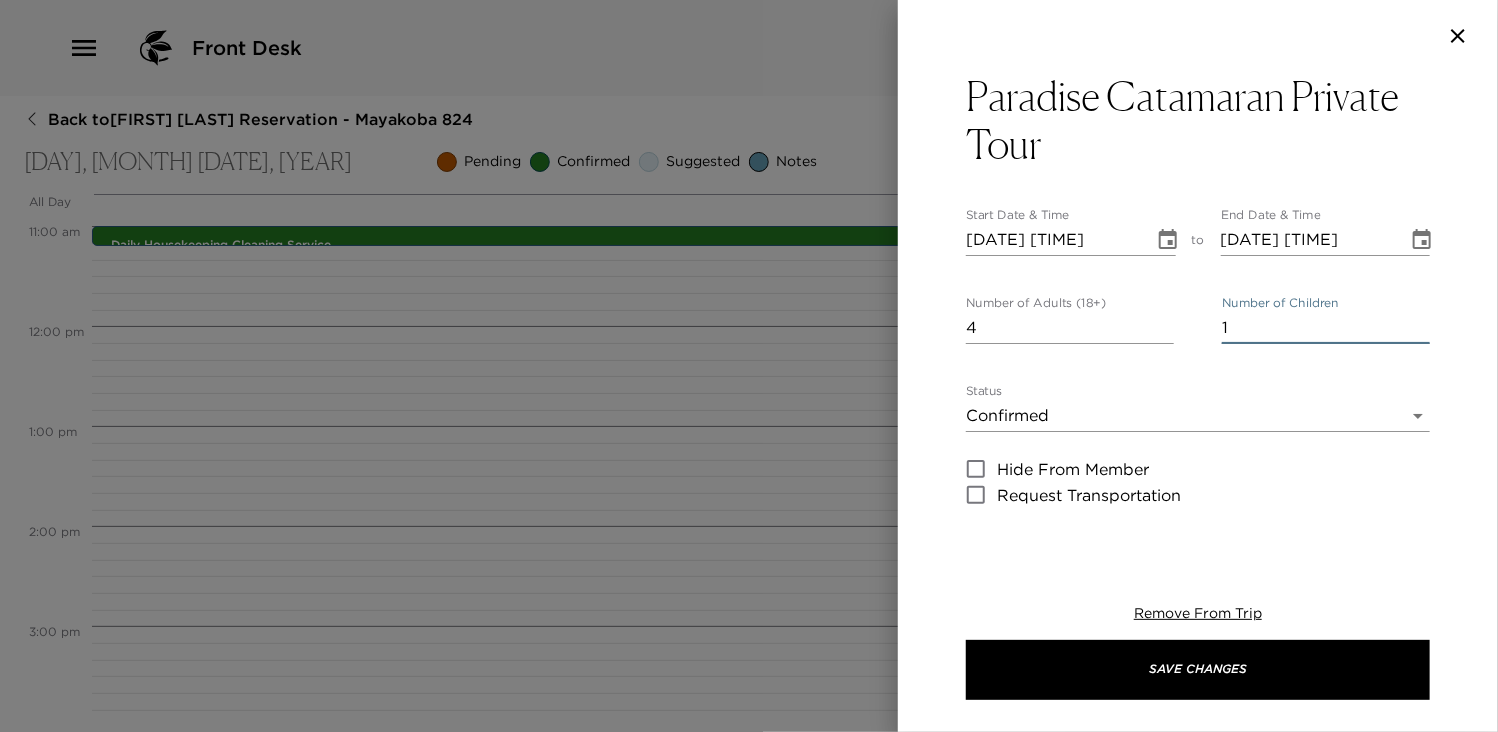 click on "1" at bounding box center (1326, 328) 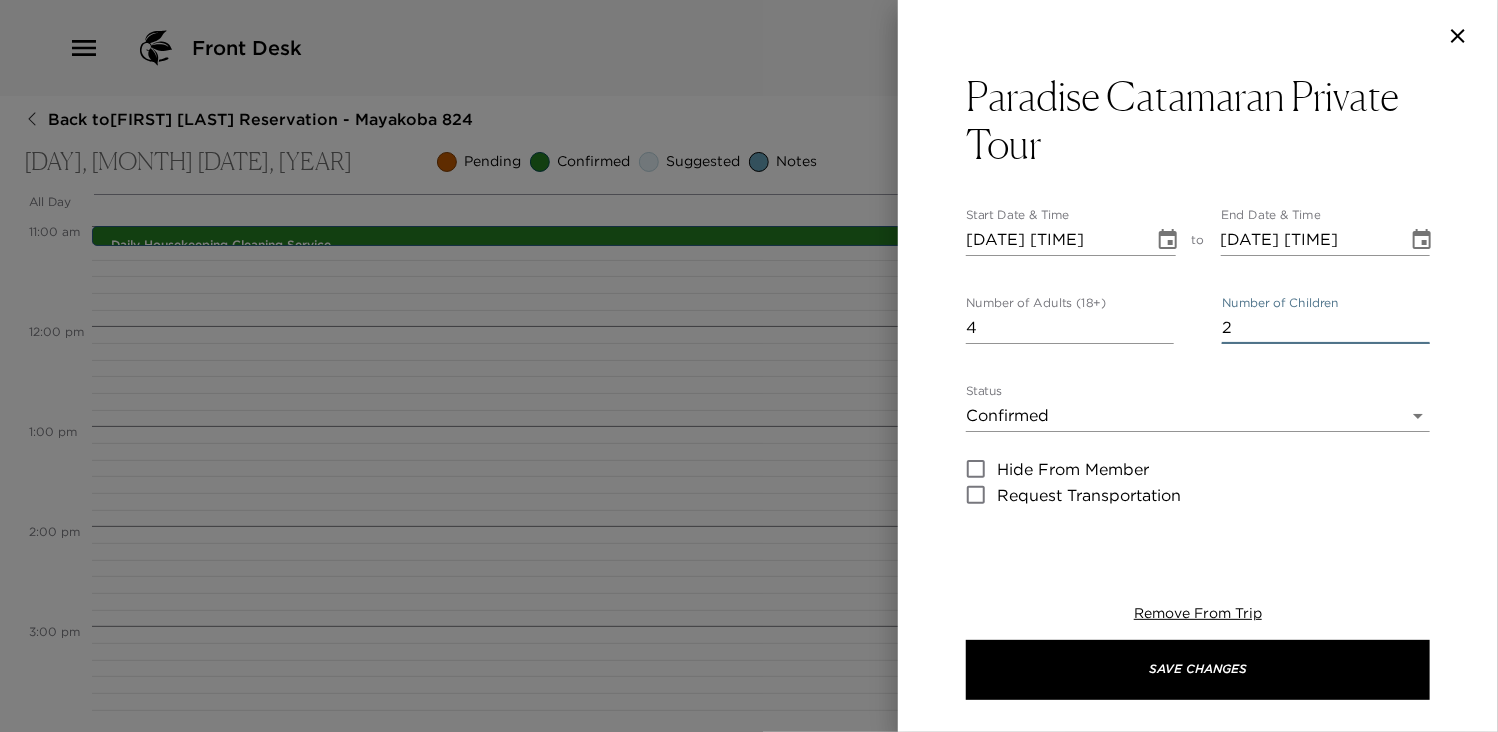 click on "2" at bounding box center [1326, 328] 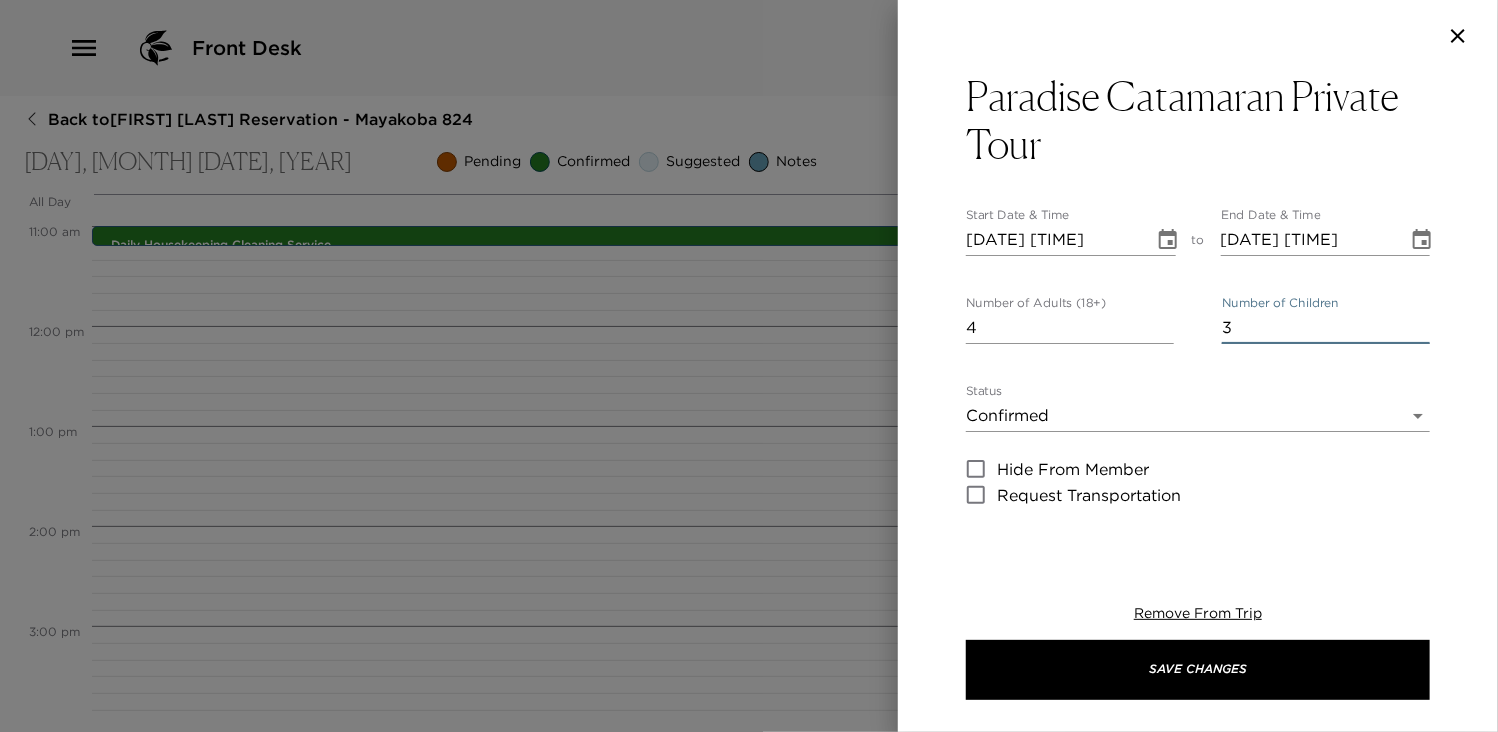type on "3" 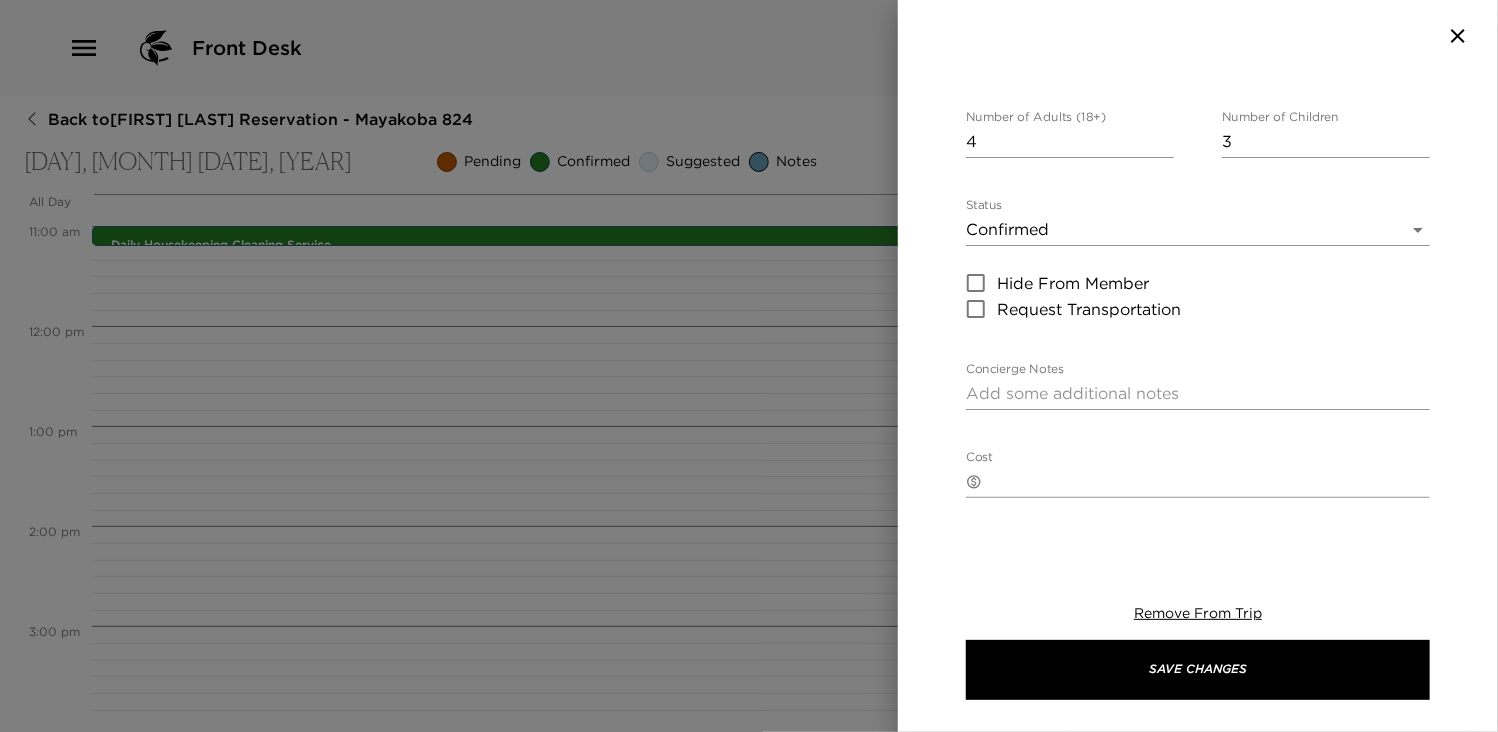 scroll, scrollTop: 266, scrollLeft: 0, axis: vertical 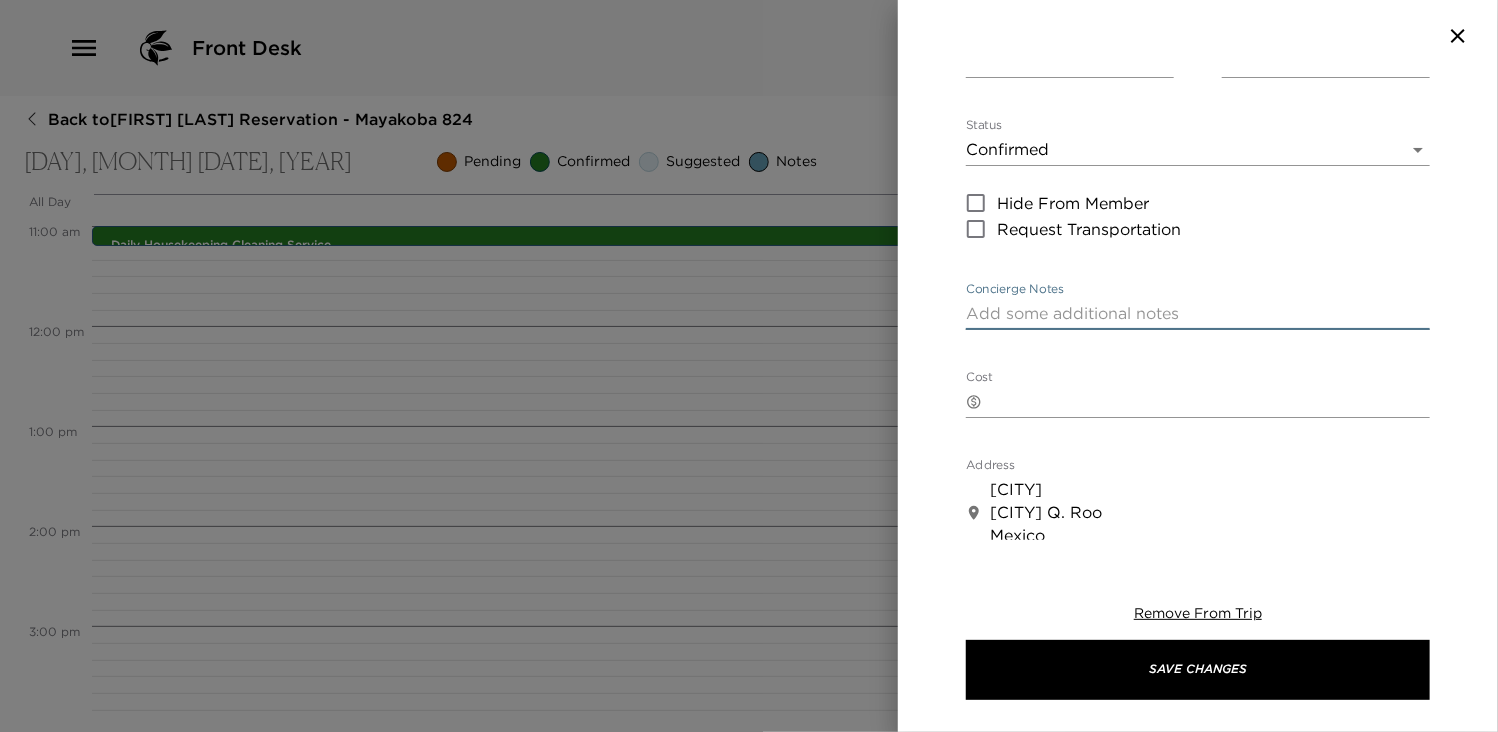click on "Concierge Notes" at bounding box center [1198, 313] 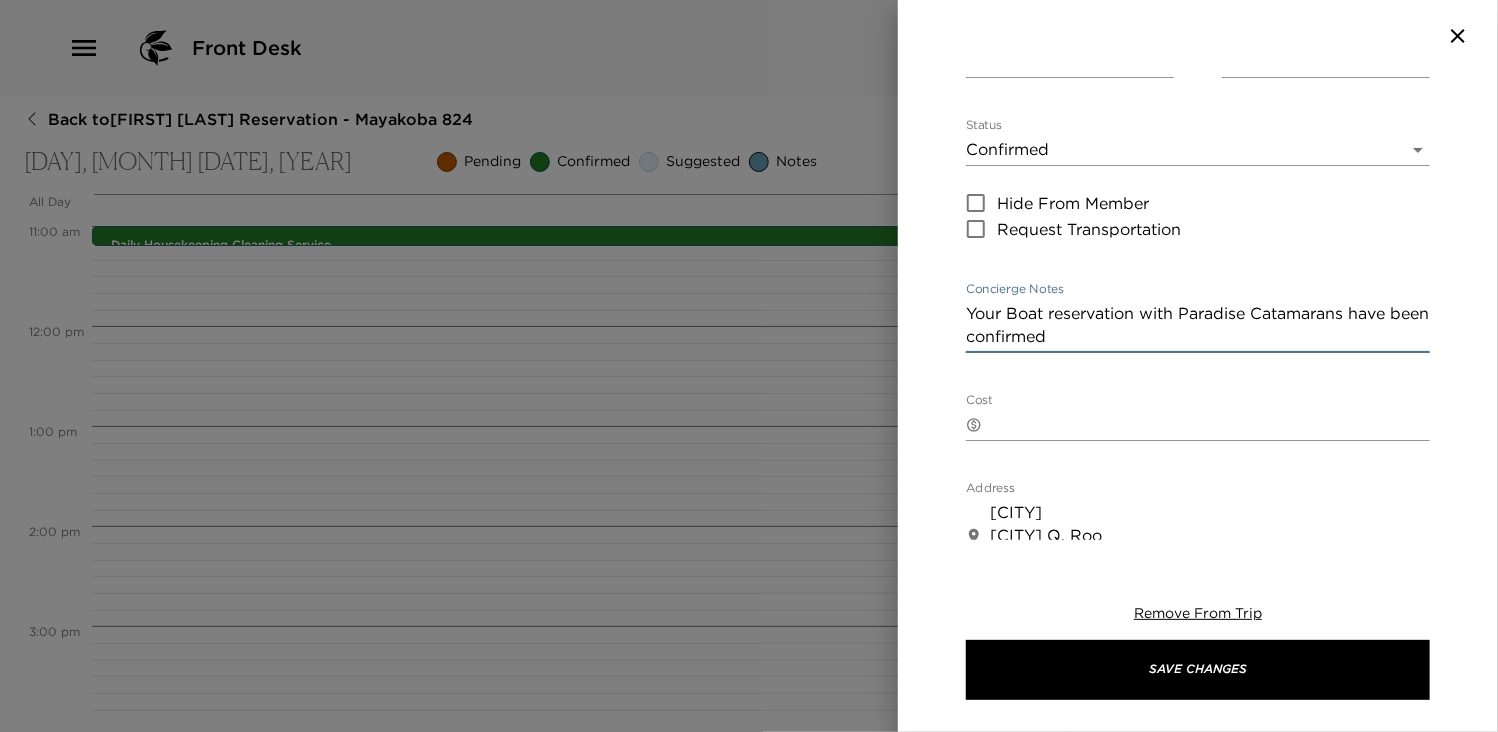 click on "Your Boat reservation with Paradise Catamarans have been confirmed" at bounding box center (1198, 325) 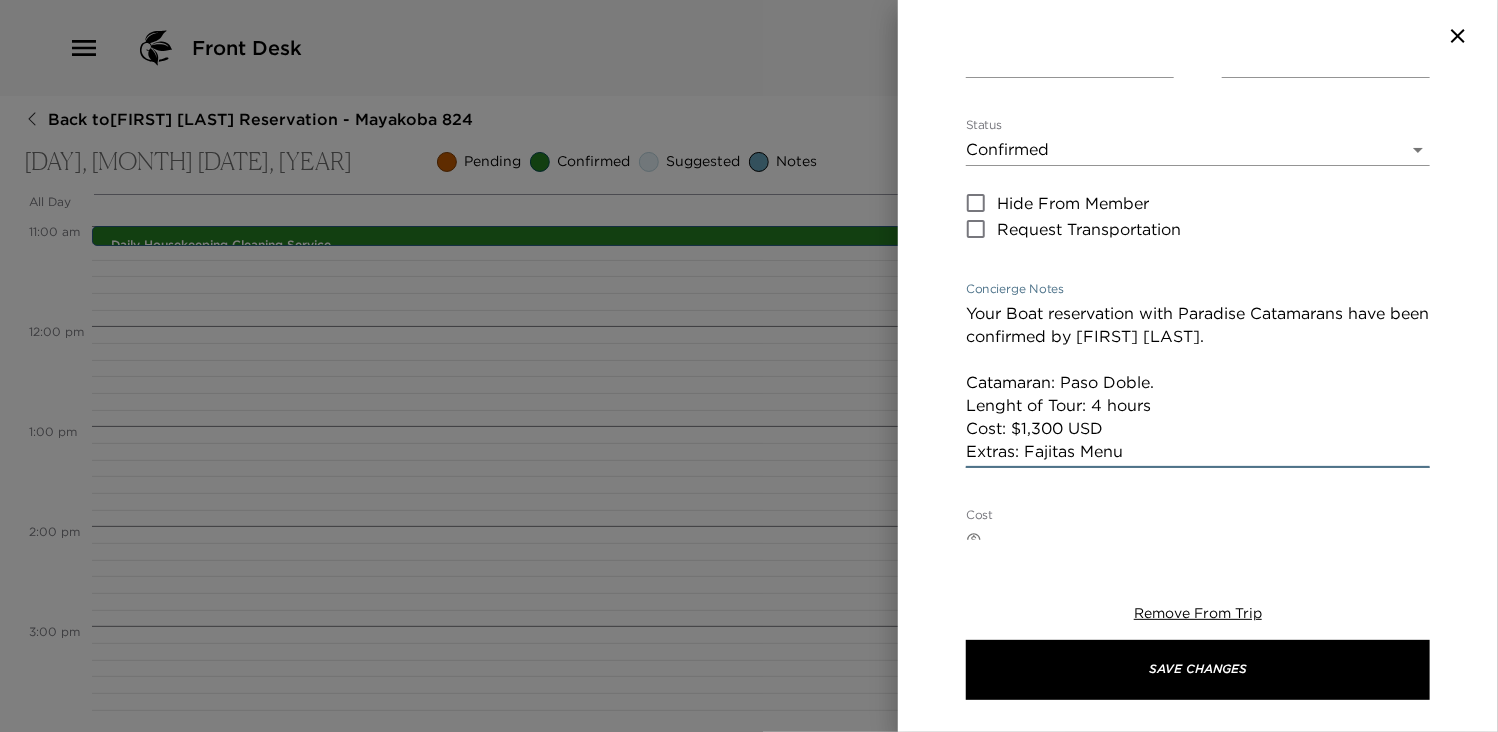 click on "Your Boat reservation with Paradise Catamarans have been confirmed by [FIRST] [LAST].
Catamaran: Paso Doble.
Lenght of Tour: 4 hours
Cost: $1,300 USD
Extras: Fajitas Menu $25 USD pp
Meeting Time: 8:45 AM
Meeting Point: Puerto Morelos El Cid marina
Snack Menu:
Mixed Ceviche, Guacamole, Salsa and Tor lla Chips
Open Bar:
Gin,  Rum, Vodka, Whiskey, Tequila, Beer, Wine, water, juices and mixers
Included Features:
Captain & Crew, Snorkel Gear & Guide,
(weather permiing)
Floats, Noodles, Sea Mat.
Beer
Corona, Superior, Corona Light
Wine
Concha y Toro Reservado Chile
Red and White
Water, juices, so drinks and mixer
Enjoy!" at bounding box center [1198, 383] 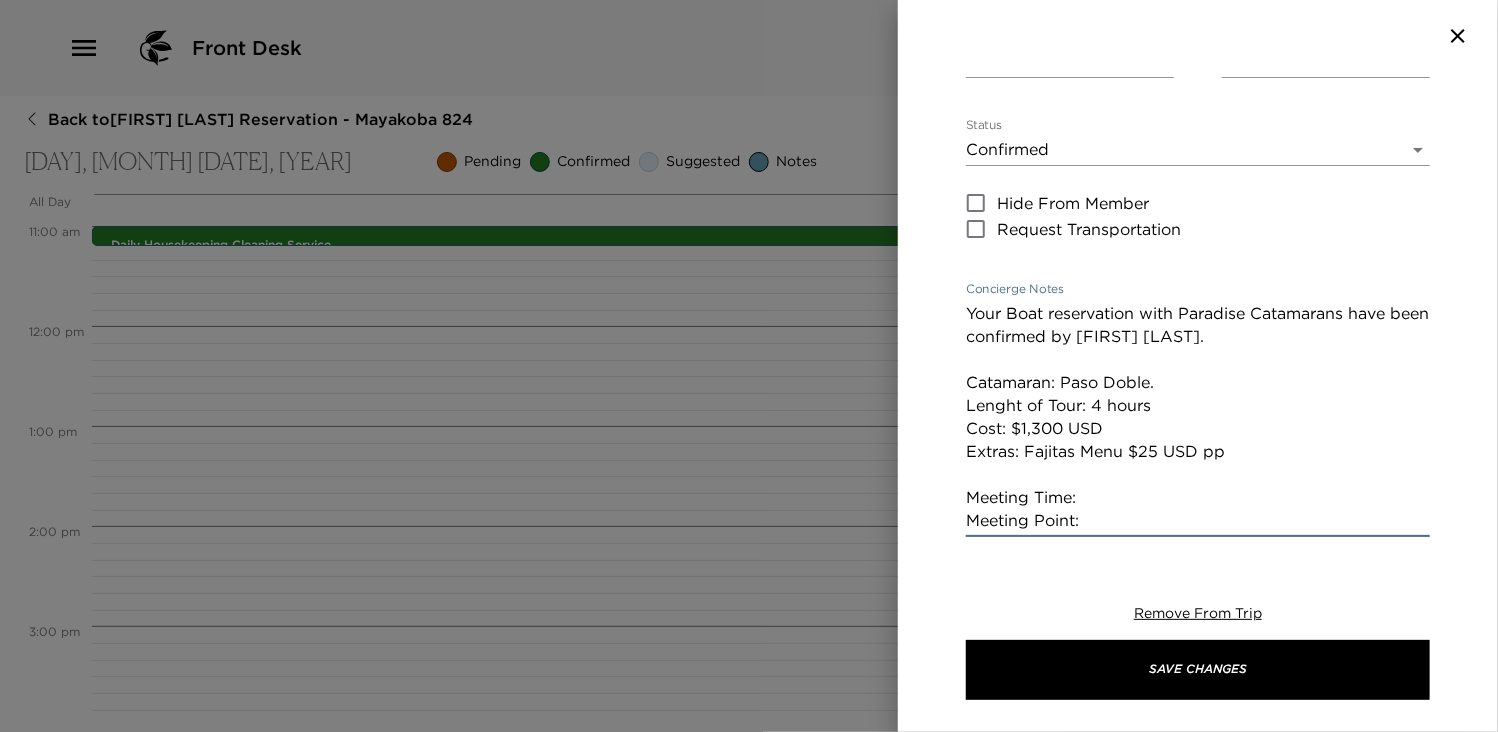click on "Your Boat reservation with Paradise Catamarans have been confirmed by [FIRST] [LAST].
Catamaran: Paso Doble.
Lenght of Tour: 4 hours
Cost: $1,300 USD
Extras: Fajitas Menu $25 USD pp
Meeting Time:
Meeting Point:" at bounding box center (1198, 417) 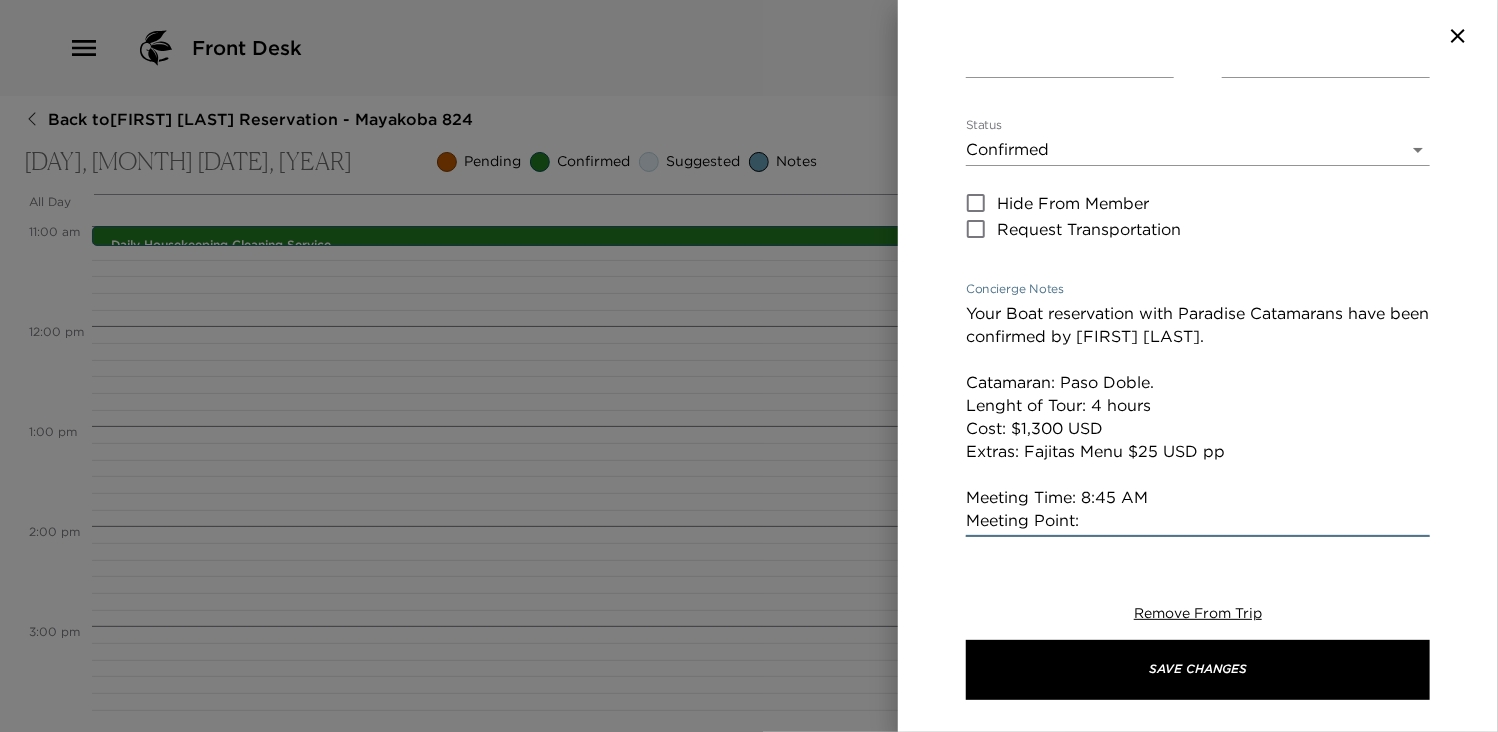 click on "Your Boat reservation with Paradise Catamarans have been confirmed by [FIRST] [LAST].
Catamaran: Paso Doble.
Lenght of Tour: 4 hours
Cost: $1,300 USD
Extras: Fajitas Menu $25 USD pp
Meeting Time: 8:45 AM
Meeting Point:" at bounding box center [1198, 417] 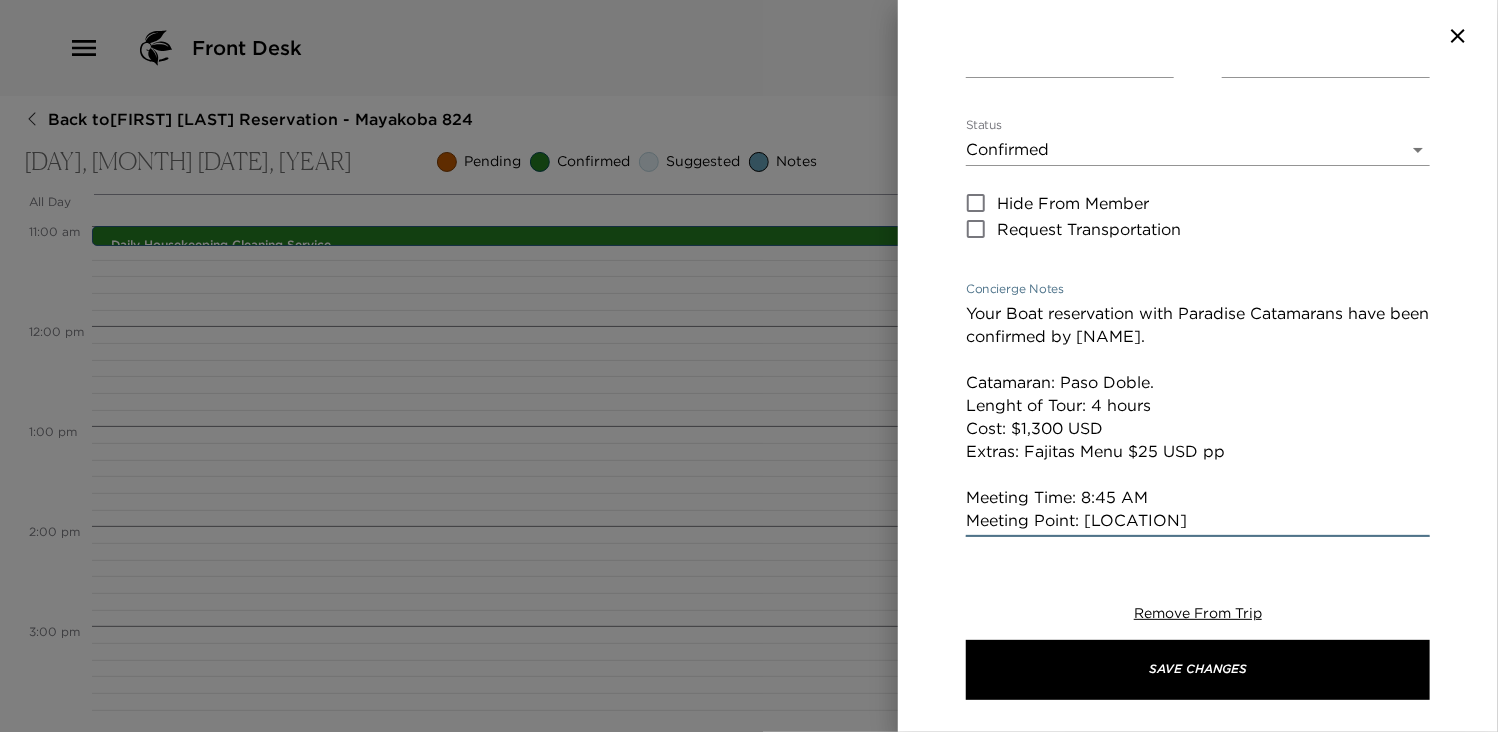click on "Your Boat reservation with Paradise Catamarans have been confirmed by [NAME].
Catamaran: Paso Doble.
Lenght of Tour: 4 hours
Cost: $1,300 USD
Extras: Fajitas Menu $25 USD pp
Meeting Time: 8:45 AM
Meeting Point: [LOCATION]" at bounding box center (1198, 417) 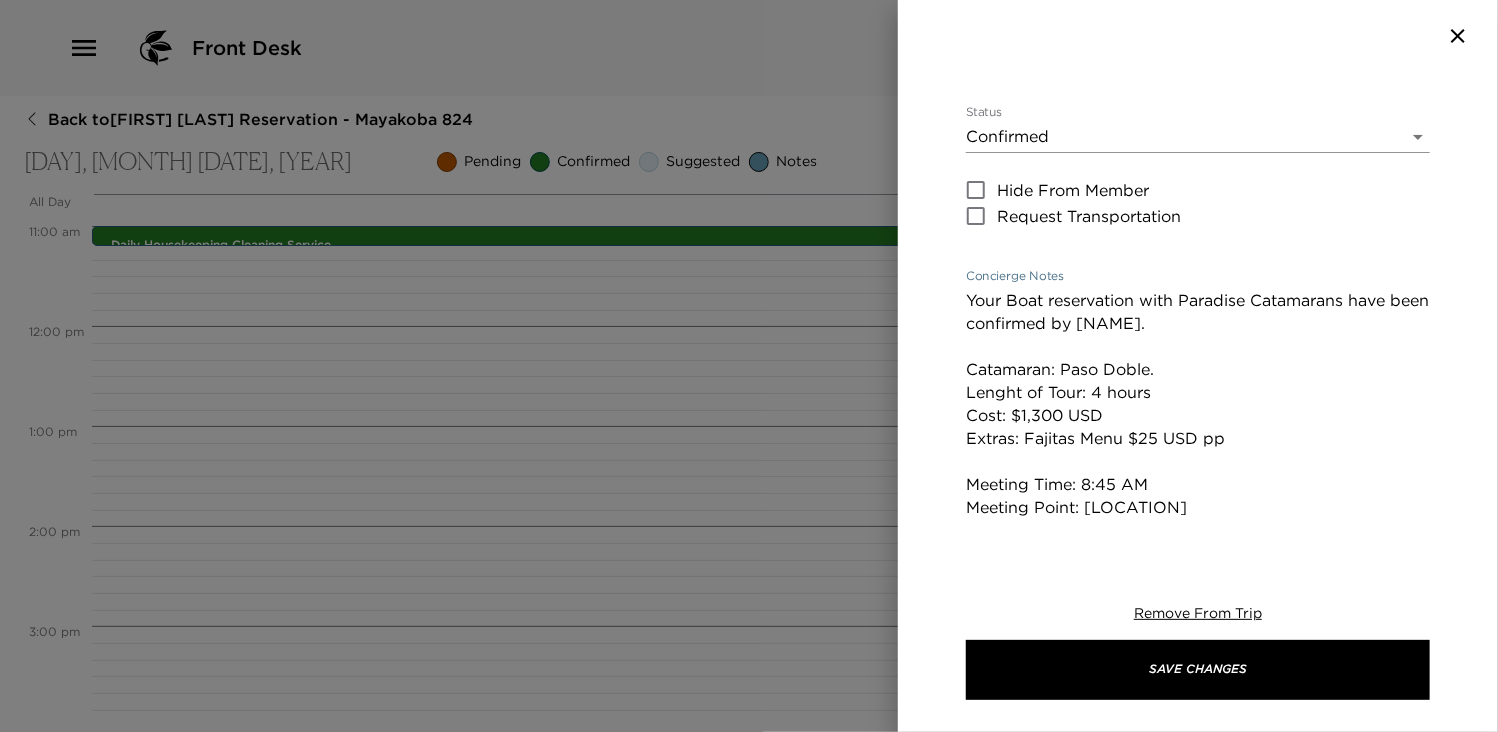 scroll, scrollTop: 302, scrollLeft: 0, axis: vertical 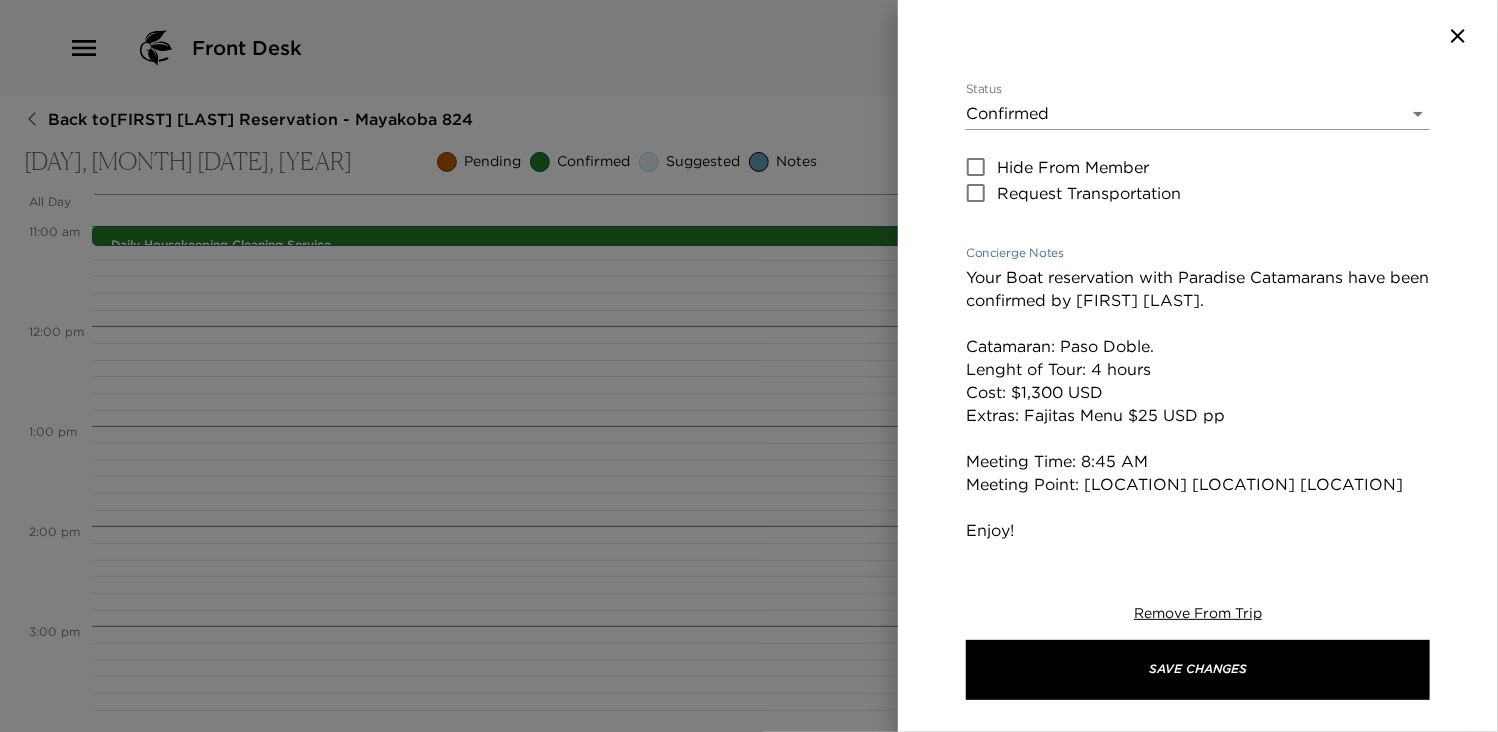 click on "Your Boat reservation with Paradise Catamarans have been confirmed by [FIRST] [LAST].
Catamaran: Paso Doble.
Lenght of Tour: 4 hours
Cost: $1,300 USD
Extras: Fajitas Menu $25 USD pp
Meeting Time: 8:45 AM
Meeting Point: [LOCATION] [LOCATION] [LOCATION]
Enjoy!" at bounding box center (1198, 404) 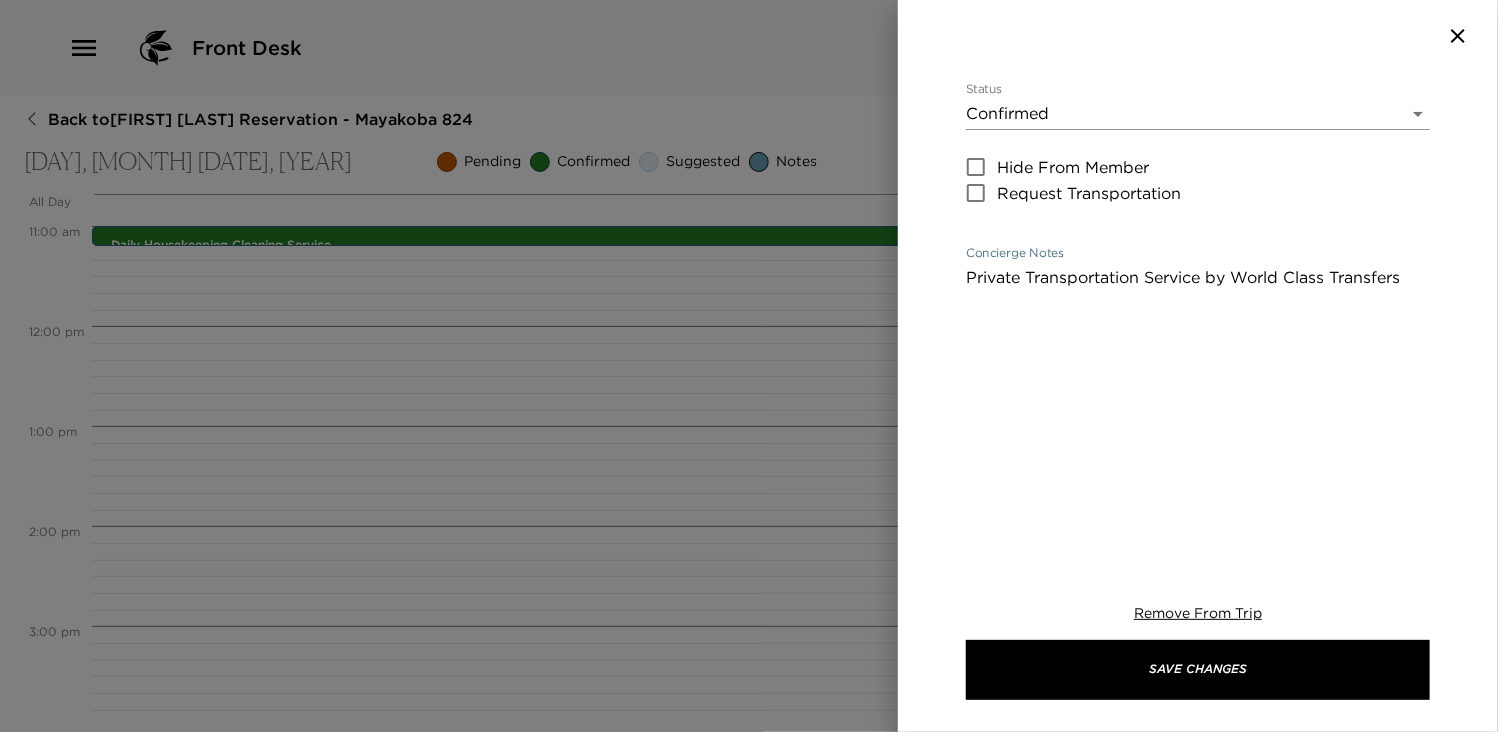 paste on "Snack Menu
Mixed Ceviche, Guacamole, Salsa and Tor lla Chips" 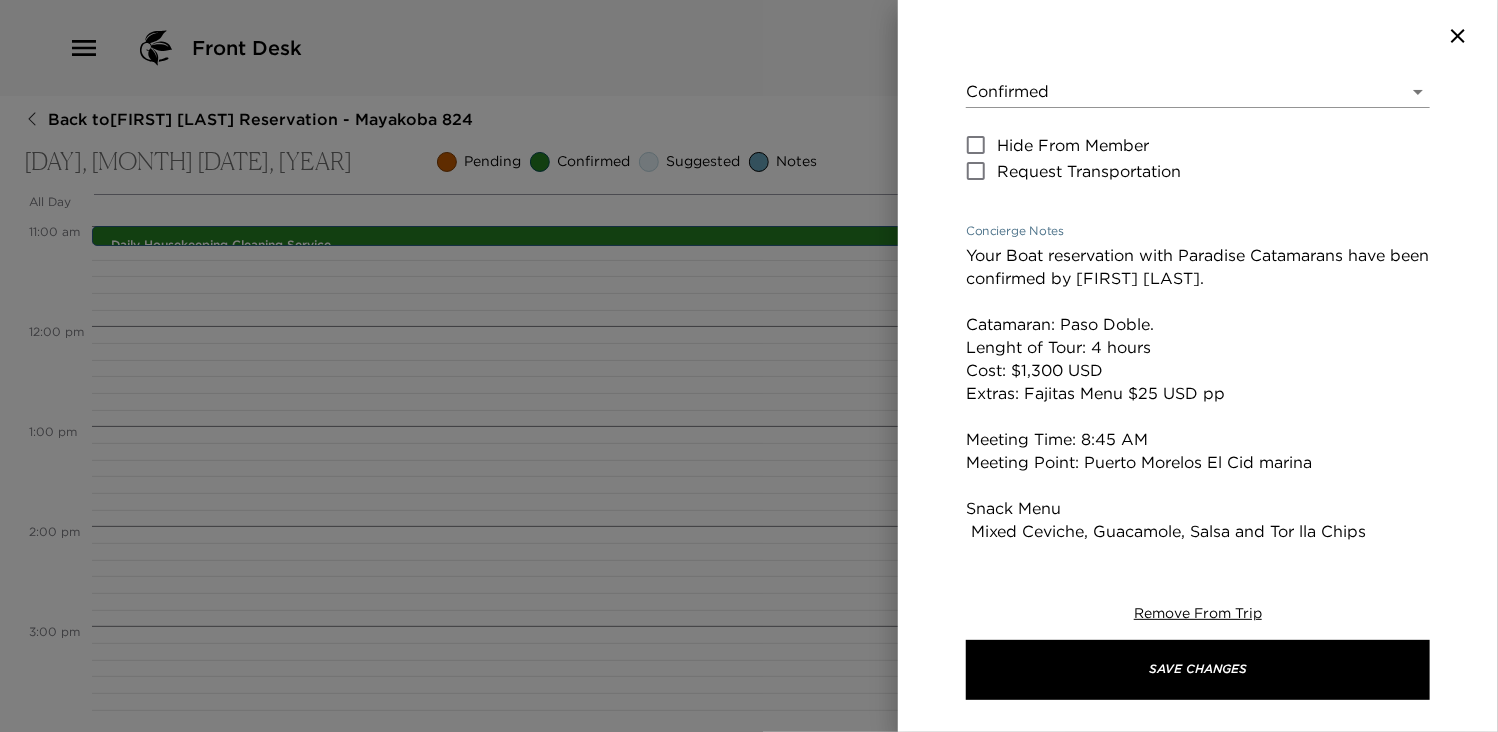 scroll, scrollTop: 348, scrollLeft: 0, axis: vertical 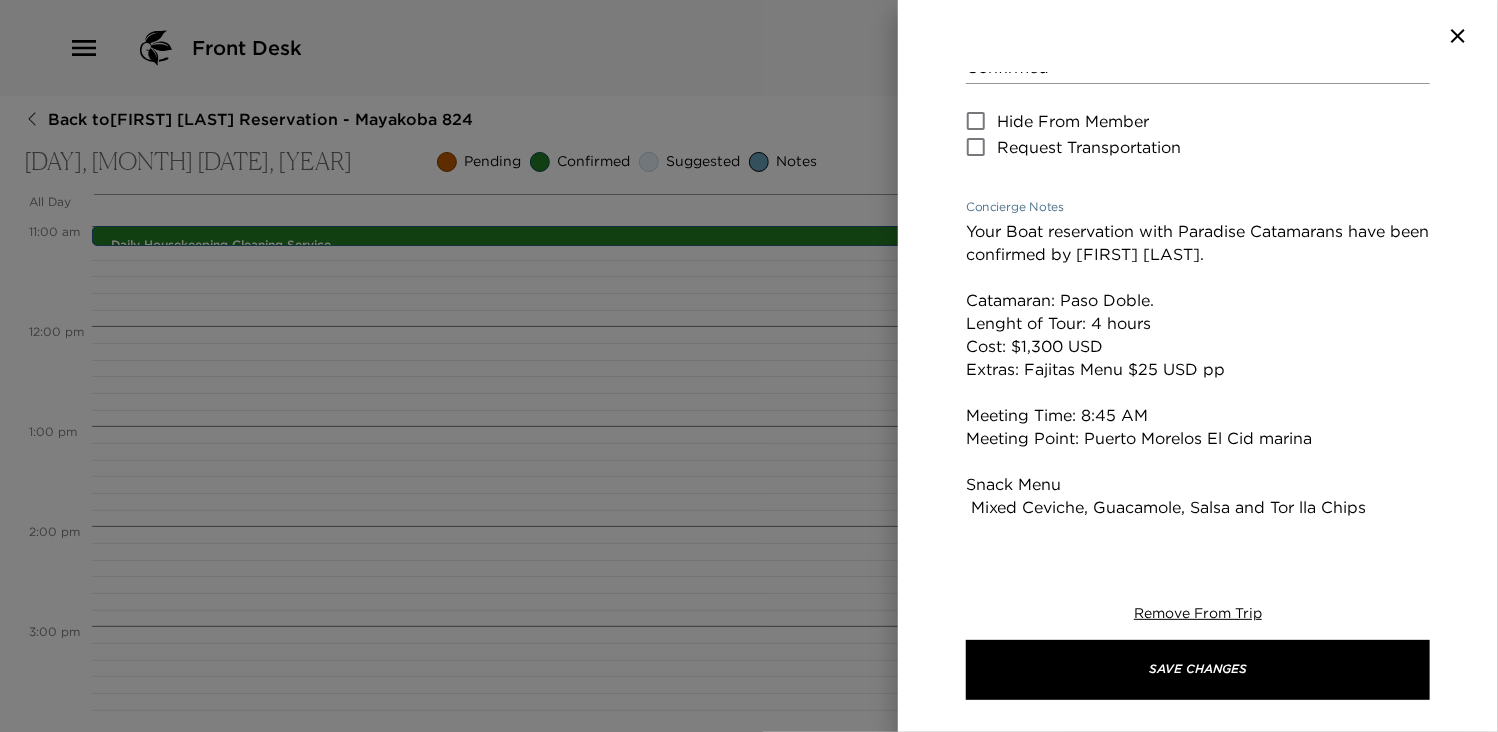 paste on "Open Bar
Gin
RumBacardi Blanco, Captain Morgan, Malibu
Beefeater, Diega
Vodka
Smirnoff, Absolut
Whiskey
Tequila
Johnnie Walker Red Label
Jose Cuervo Especial, Centenario
Captain & Crew
Snorkel Gear & Guide
(weather permi ng)
Floats, Noodles, Sea Mat
Beer
Corona, Superior, Corona Light
Wine
Concha y Toro Reservado Chile
Red and White
Water, juices, so drinks and mixer" 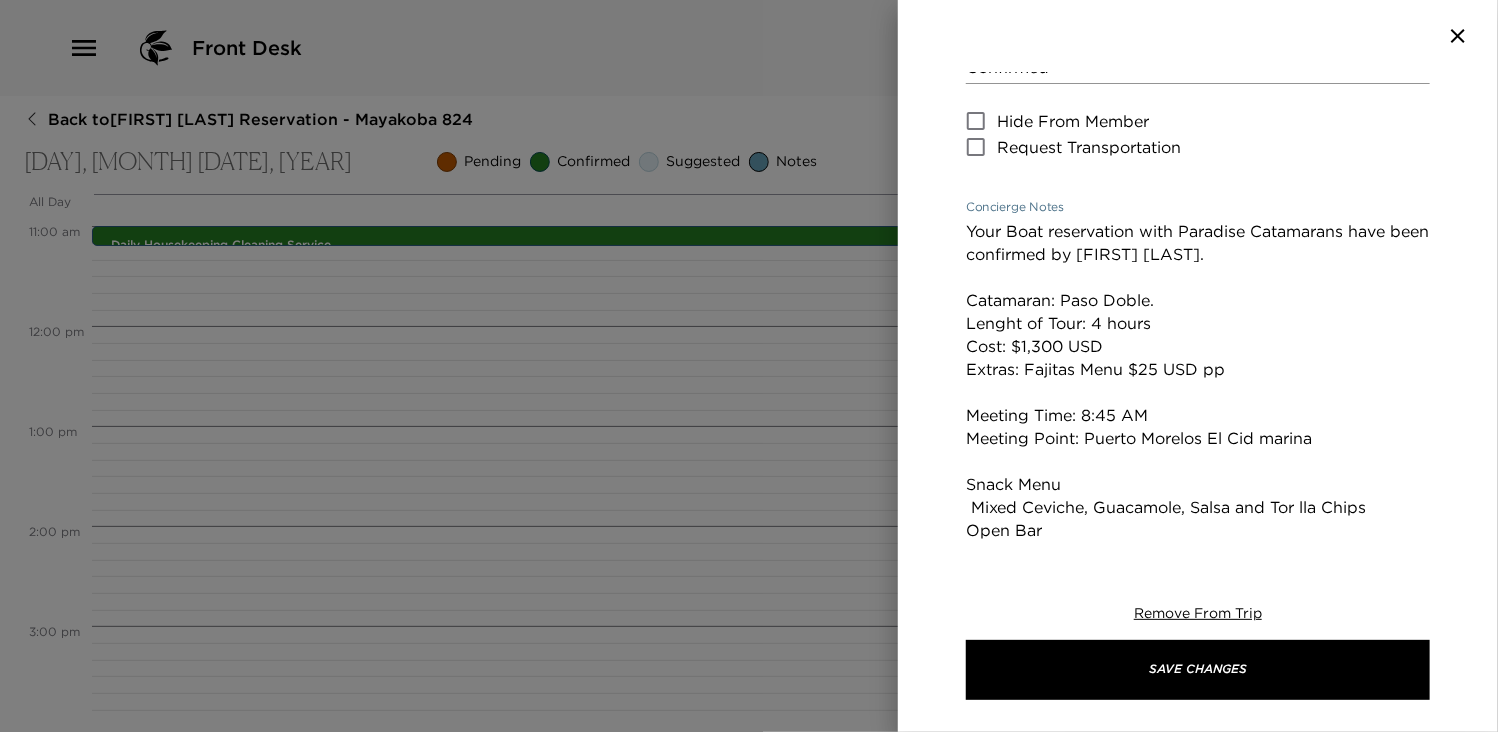 scroll, scrollTop: 784, scrollLeft: 0, axis: vertical 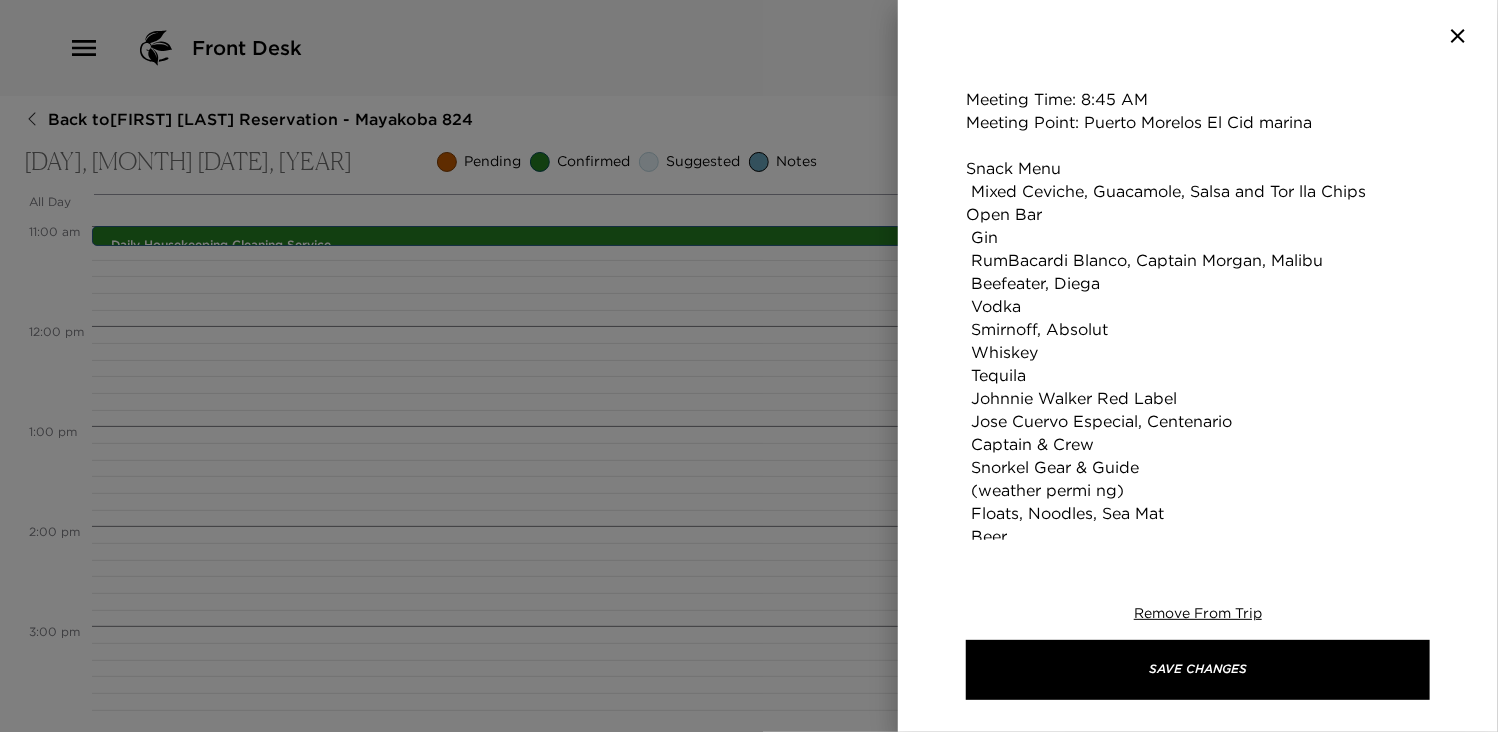 click on "Your Boat reservation with Paradise Catamarans have been confirmed by [FIRST] [LAST].
Catamaran: Paso Doble.
Lenght of Tour: 4 hours
Cost: $1,300 USD
Extras: Fajitas Menu $25 USD pp
Meeting Time: 8:45 AM
Meeting Point: Puerto Morelos El Cid marina
Snack Menu
Mixed Ceviche, Guacamole, Salsa and Tor lla Chips
Open Bar
Gin
RumBacardi Blanco, Captain Morgan, Malibu
Beefeater, Diega
Vodka
Smirnoff, Absolut
Whiskey
Tequila
Johnnie Walker Red Label
Jose Cuervo Especial, Centenario
Captain & Crew
Snorkel Gear & Guide
(weather permi ng)
Floats, Noodles, Sea Mat
Beer
Corona, Superior, Corona Light
Wine
Concha y Toro Reservado Chile
Red and White
Water, juices, so drinks and mixer
Enjoy!" at bounding box center [1198, 306] 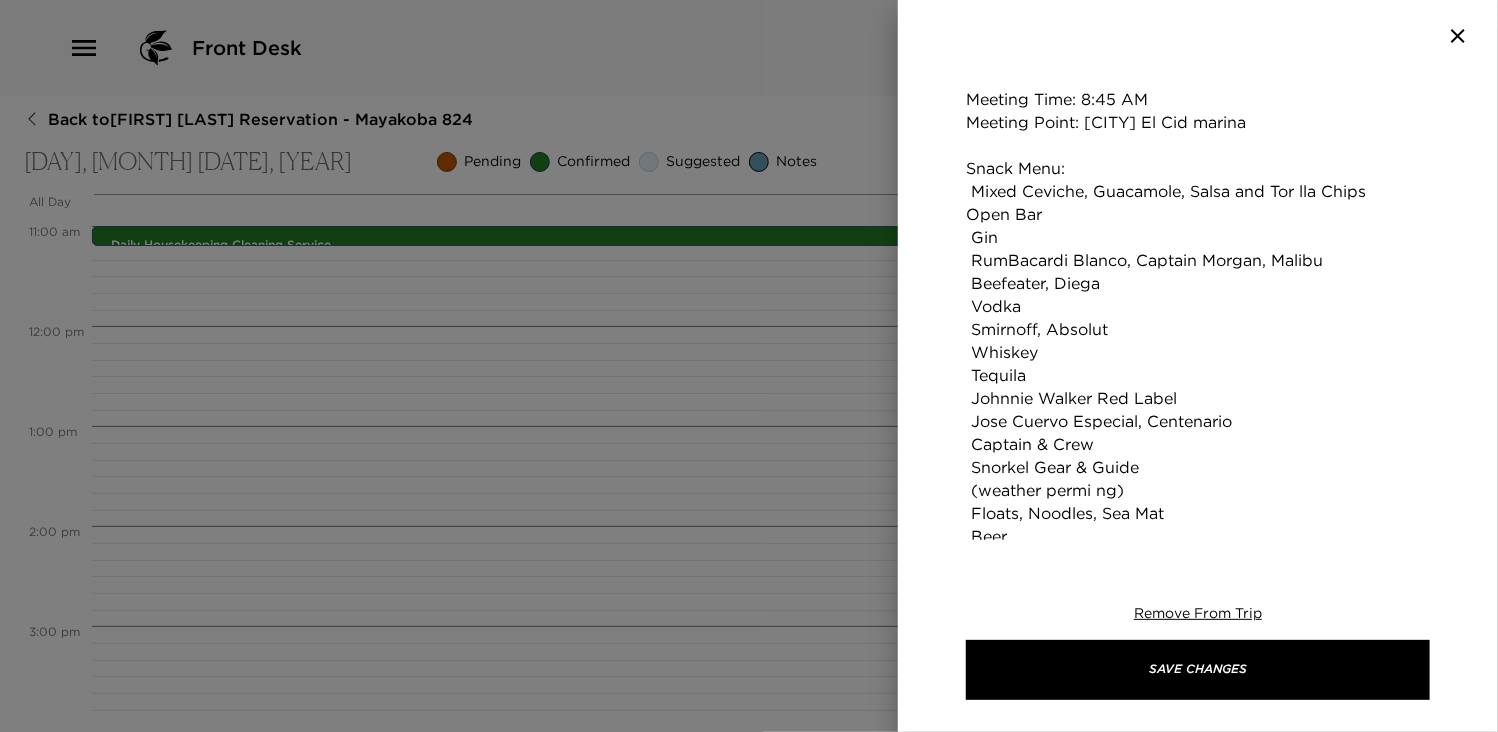 click on "Your Boat reservation with Paradise Catamarans have been confirmed by [FIRST] [LAST].
Catamaran: Paso Doble.
Lenght of Tour: 4 hours
Cost: $1,300 USD
Extras: Fajitas Menu $25 USD pp
Meeting Time: 8:45 AM
Meeting Point: [CITY] El Cid marina
Snack Menu:
Mixed Ceviche, Guacamole, Salsa and Tor lla Chips
Open Bar
Gin
RumBacardi Blanco, Captain Morgan, Malibu
Beefeater, Diega
Vodka
Smirnoff, Absolut
Whiskey
Tequila
Johnnie Walker Red Label
Jose Cuervo Especial, Centenario
Captain & Crew
Snorkel Gear & Guide
(weather permi ng)
Floats, Noodles, Sea Mat
Beer
Corona, Superior, Corona Light
Wine
Concha y Toro Reservado Chile
Red and White
Water, juices, so drinks and mixer
Enjoy!" at bounding box center (1198, 306) 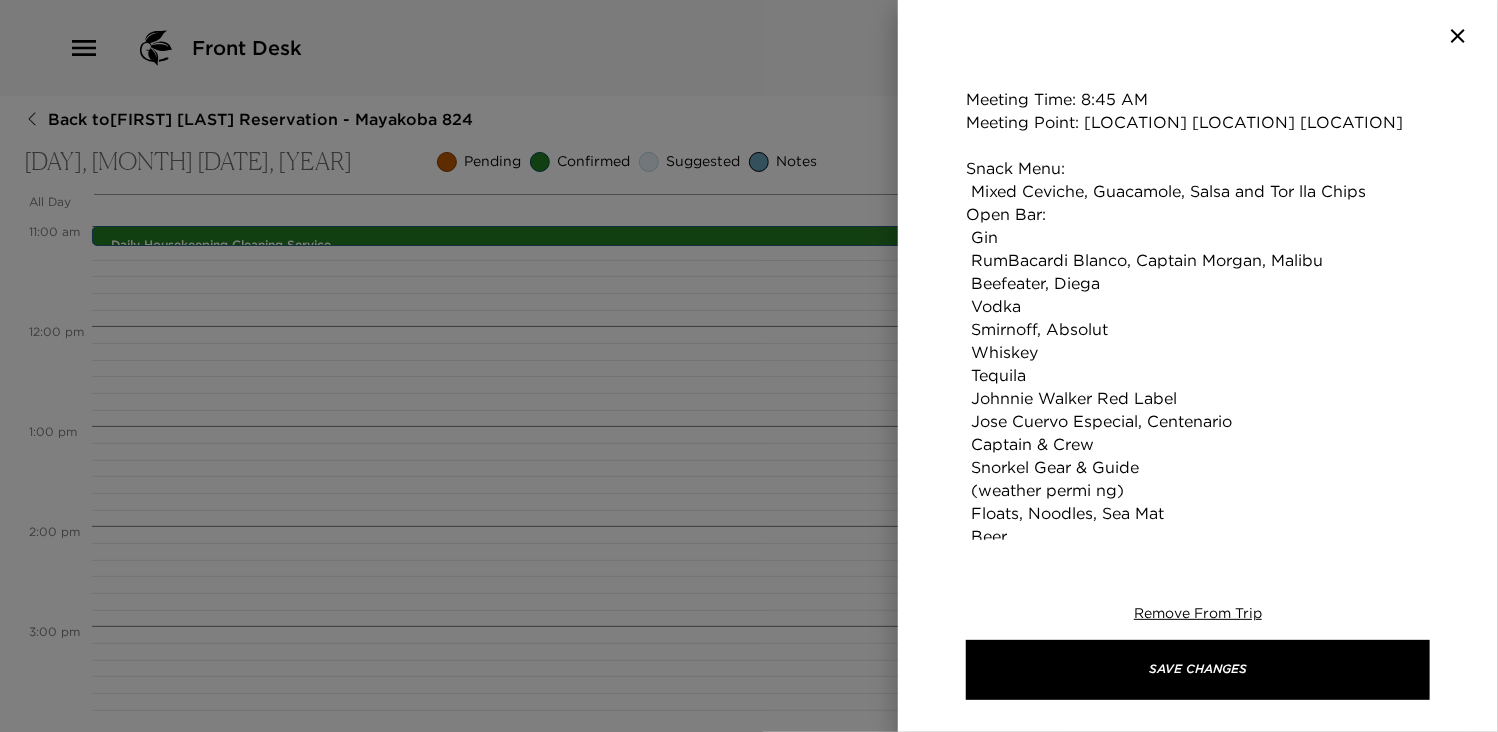 click on "Your Boat reservation with Paradise Catamarans have been confirmed by [FIRST] [LAST].
Catamaran: Paso Doble.
Lenght of Tour: 4 hours
Cost: $1,300 USD
Extras: Fajitas Menu $25 USD pp
Meeting Time: 8:45 AM
Meeting Point: [LOCATION] [LOCATION] [LOCATION]
Snack Menu:
Mixed Ceviche, Guacamole, Salsa and Tor lla Chips
Open Bar:
Gin
RumBacardi Blanco, Captain Morgan, Malibu
Beefeater, Diega
Vodka
Smirnoff, Absolut
Whiskey
Tequila
Johnnie Walker Red Label
Jose Cuervo Especial, Centenario
Captain & Crew
Snorkel Gear & Guide
(weather permi ng)
Floats, Noodles, Sea Mat
Beer
Corona, Superior, Corona Light
Wine
Concha y Toro Reservado Chile
Red and White
Water, juices, so drinks and mixer
Enjoy!" at bounding box center [1198, 306] 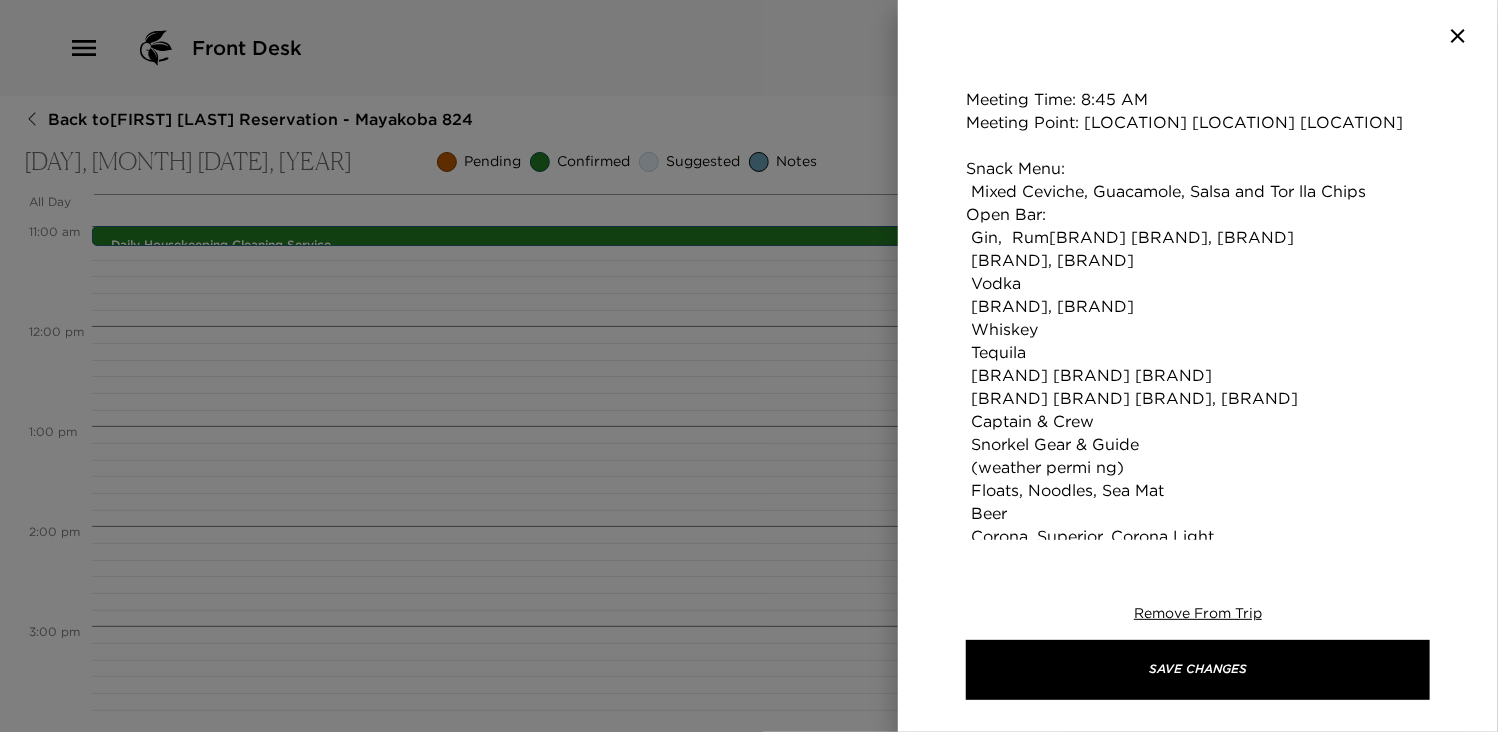 click on "Your Boat reservation with Paradise Catamarans have been confirmed by [FIRST] [LAST].
Catamaran: Paso Doble.
Lenght of Tour: 4 hours
Cost: $1,300 USD
Extras: Fajitas Menu $25 USD pp
Meeting Time: 8:45 AM
Meeting Point: [LOCATION] [LOCATION] [LOCATION]
Snack Menu:
Mixed Ceviche, Guacamole, Salsa and Tor lla Chips
Open Bar:
Gin,  Rum[BRAND] [BRAND], [BRAND]
[BRAND], [BRAND]
Vodka
[BRAND], [BRAND]
Whiskey
Tequila
[BRAND] [BRAND] [BRAND]
[BRAND] [BRAND] [BRAND], [BRAND]
Captain & Crew
Snorkel Gear & Guide
(weather permi ng)
Floats, Noodles, Sea Mat
Beer
Corona, Superior, Corona Light
Wine
Concha y Toro Reservado Chile
Red and White
Water, juices, so drinks and mixer
Enjoy!" at bounding box center (1198, 295) 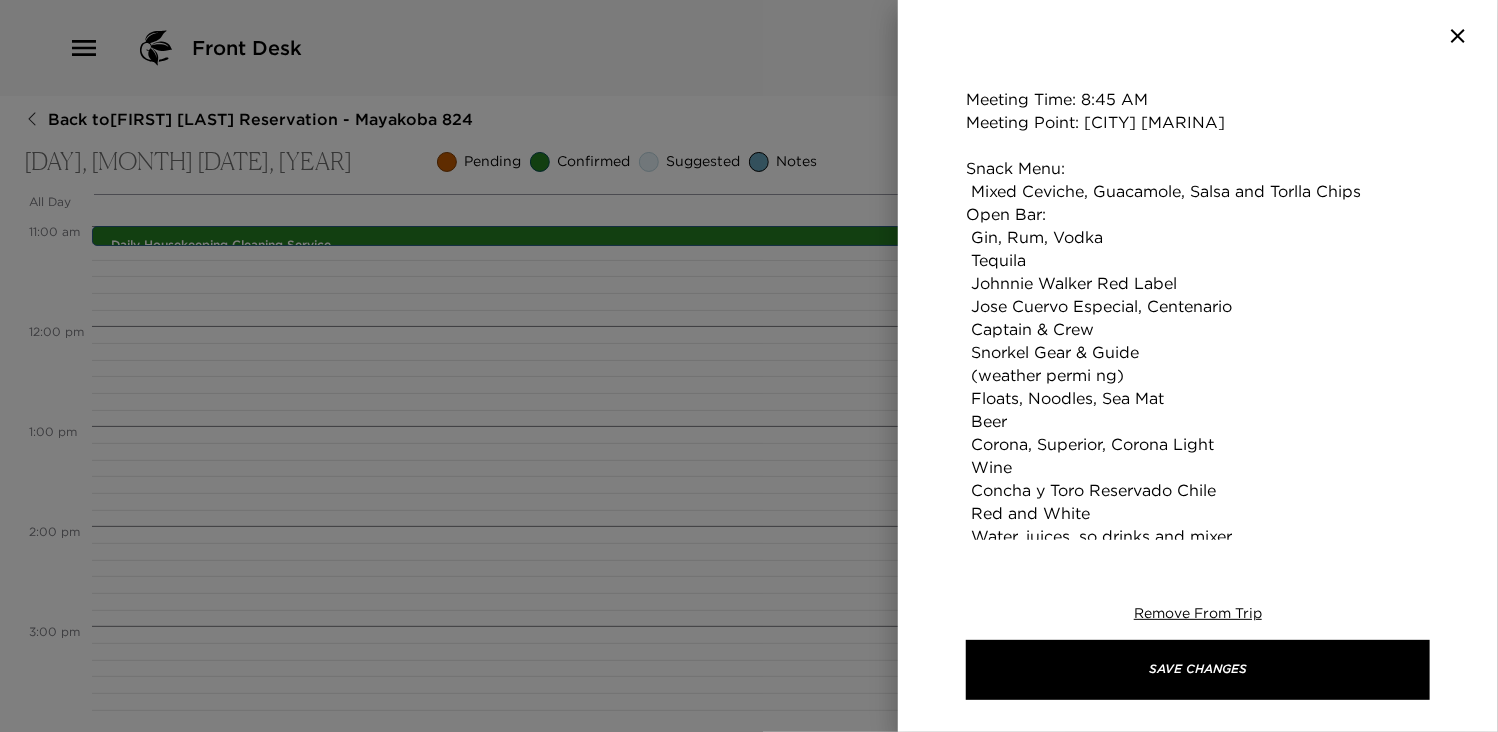 click on "Your Boat reservation with Paradise Catamarans have been confirmed by [FIRST] [LAST].
Catamaran: Paso Doble.
Lenght of Tour: 4 hours
Cost: $1,300 USD
Extras: Fajitas Menu $25 USD pp
Meeting Time: 8:45 AM
Meeting Point: [CITY] [MARINA]
Snack Menu:
Mixed Ceviche, Guacamole, Salsa and Torlla Chips
Open Bar:
Gin, Rum, Vodka
Tequila
Johnnie Walker Red Label
Jose Cuervo Especial, Centenario
Captain & Crew
Snorkel Gear & Guide
(weather permi ng)
Floats, Noodles, Sea Mat
Beer
Corona, Superior, Corona Light
Wine
Concha y Toro Reservado Chile
Red and White
Water, juices, so drinks and mixer
Enjoy!" at bounding box center [1198, 249] 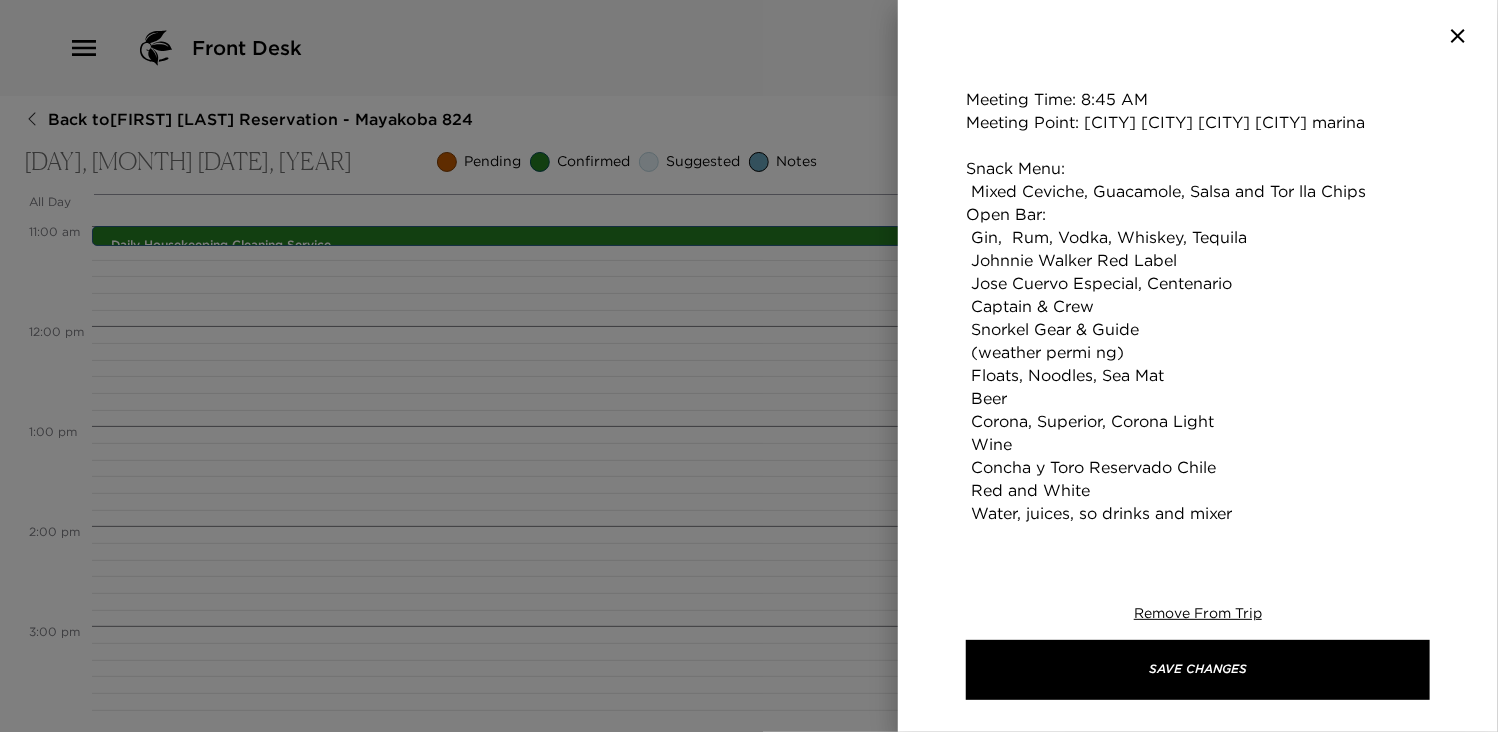 click on "Your Boat reservation with Paradise Catamarans have been confirmed by [FIRST] [LAST].
Catamaran: Paso Doble.
Lenght of Tour: 4 hours
Cost: $1,300 USD
Extras: Fajitas Menu $25 USD pp
Meeting Time: 8:45 AM
Meeting Point: [CITY] [CITY] [CITY] [CITY] marina
Snack Menu:
Mixed Ceviche, Guacamole, Salsa and Tor lla Chips
Open Bar:
Gin,  Rum, Vodka, Whiskey, Tequila
Johnnie Walker Red Label
Jose Cuervo Especial, Centenario
Captain & Crew
Snorkel Gear & Guide
(weather permi ng)
Floats, Noodles, Sea Mat
Beer
Corona, Superior, Corona Light
Wine
Concha y Toro Reservado Chile
Red and White
Water, juices, so drinks and mixer
Enjoy!" at bounding box center [1198, 237] 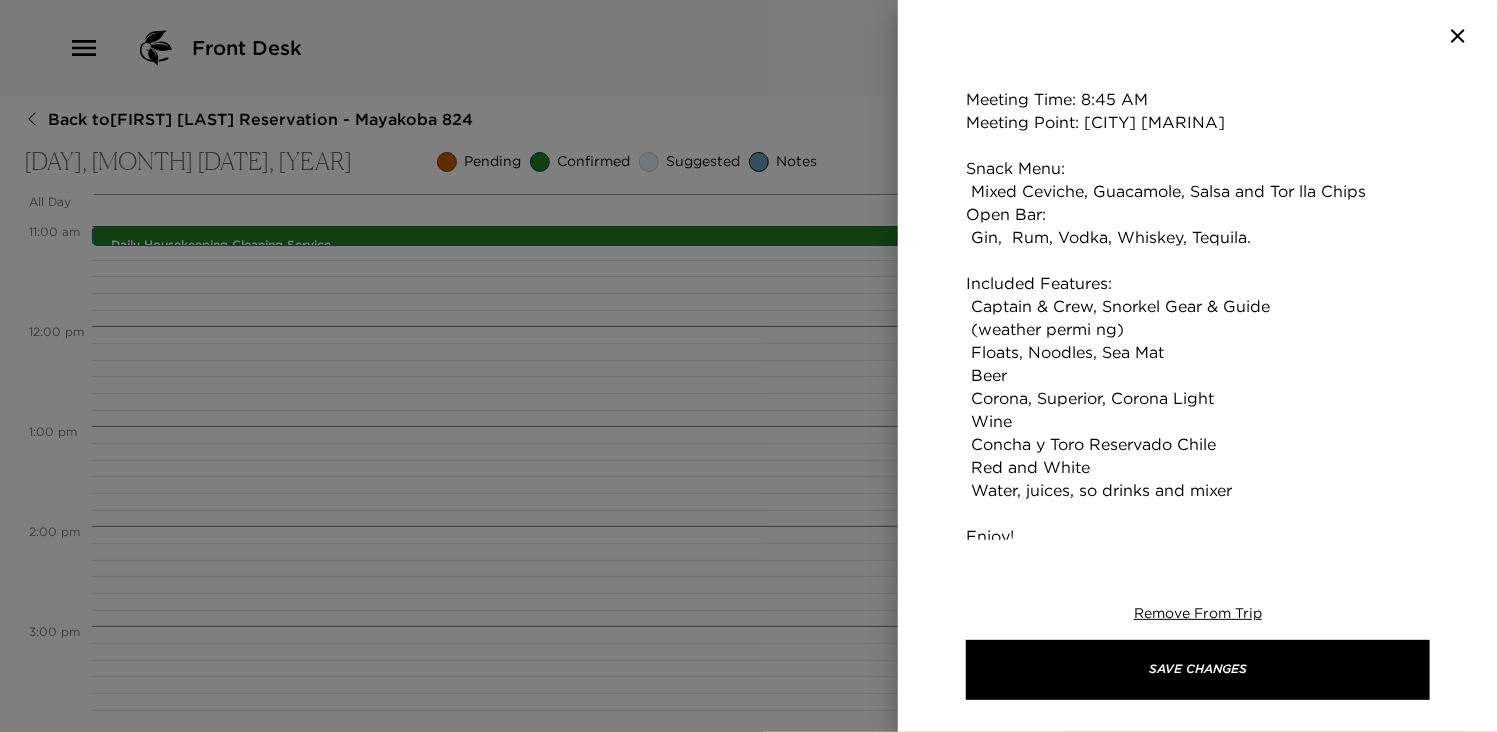 click on "Your Boat reservation with Paradise Catamarans have been confirmed by [FIRST] [LAST].
Catamaran: Paso Doble.
Lenght of Tour: 4 hours
Cost: $1,300 USD
Extras: Fajitas Menu $25 USD pp
Meeting Time: 8:45 AM
Meeting Point: [CITY] [MARINA]
Snack Menu:
Mixed Ceviche, Guacamole, Salsa and Tor lla Chips
Open Bar:
Gin,  Rum, Vodka, Whiskey, Tequila.
Included Features:
Captain & Crew, Snorkel Gear & Guide
(weather permi ng)
Floats, Noodles, Sea Mat
Beer
Corona, Superior, Corona Light
Wine
Concha y Toro Reservado Chile
Red and White
Water, juices, so drinks and mixer
Enjoy!" at bounding box center [1198, 226] 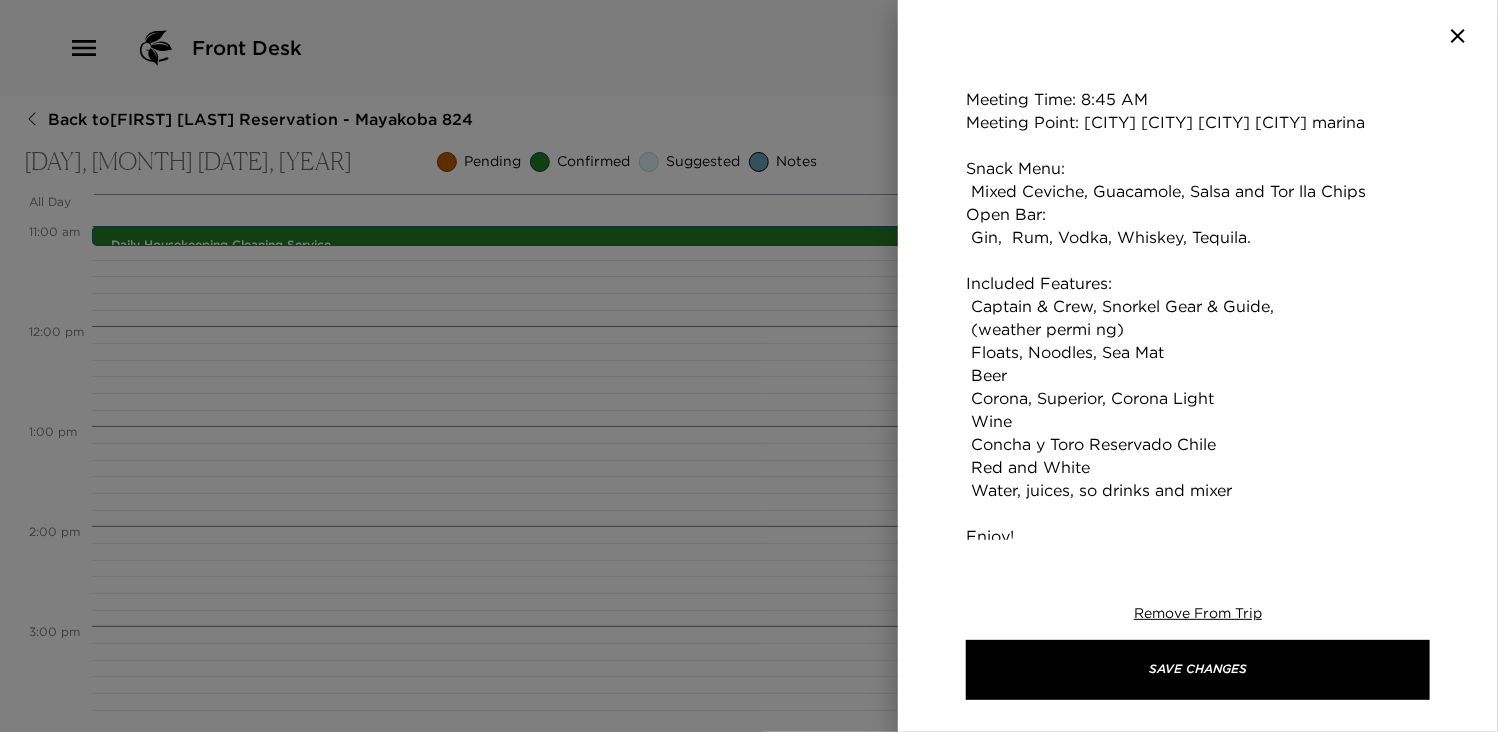 click on "Your Boat reservation with Paradise Catamarans have been confirmed by [FIRST] [LAST].
Catamaran: Paso Doble.
Lenght of Tour: 4 hours
Cost: $1,300 USD
Extras: Fajitas Menu $25 USD pp
Meeting Time: 8:45 AM
Meeting Point: [CITY] [CITY] [CITY] [CITY] marina
Snack Menu:
Mixed Ceviche, Guacamole, Salsa and Tor lla Chips
Open Bar:
Gin,  Rum, Vodka, Whiskey, Tequila.
Included Features:
Captain & Crew, Snorkel Gear & Guide,
(weather permi ng)
Floats, Noodles, Sea Mat
Beer
Corona, Superior, Corona Light
Wine
Concha y Toro Reservado Chile
Red and White
Water, juices, so drinks and mixer
Enjoy!" at bounding box center (1198, 226) 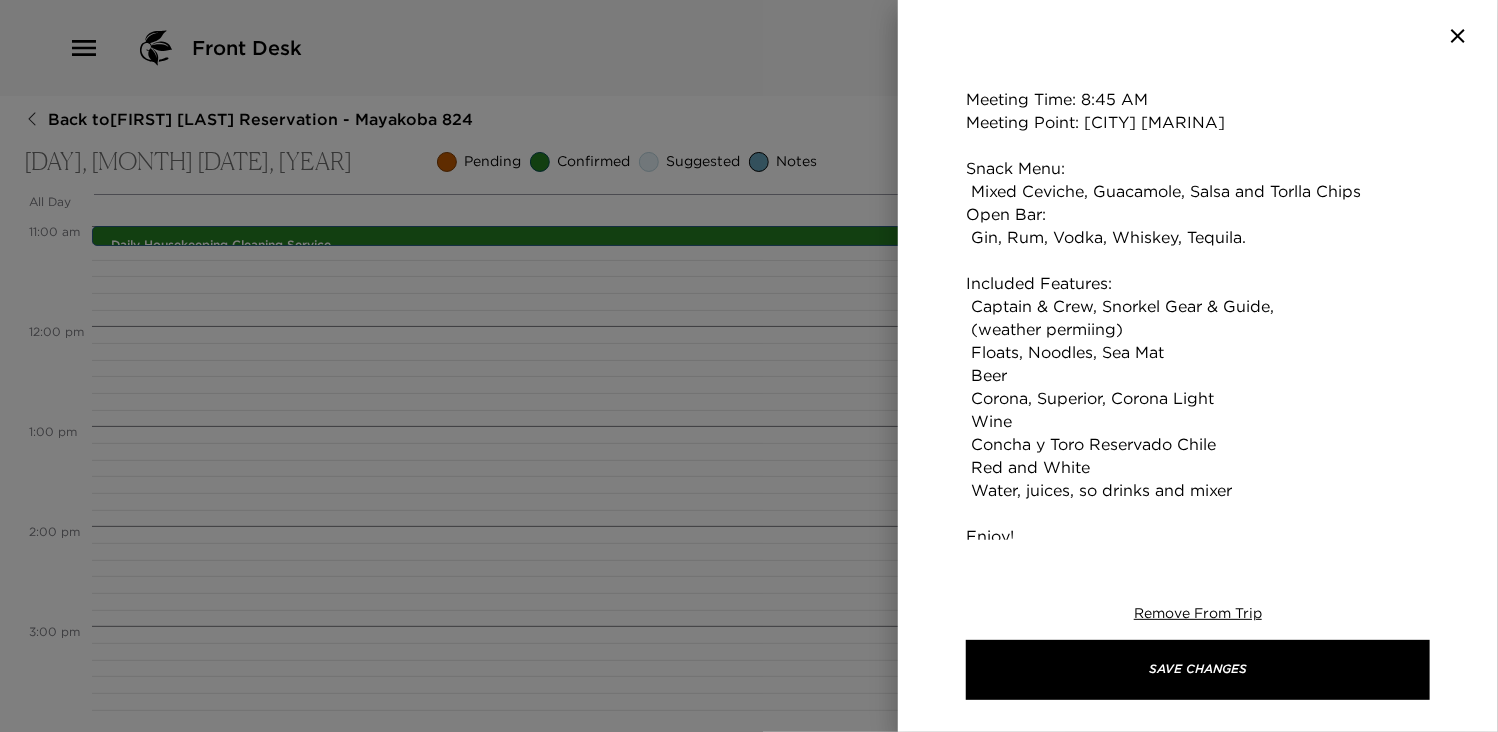 click on "Your Boat reservation with Paradise Catamarans have been confirmed by [FIRST] [LAST].
Catamaran: Paso Doble.
Lenght of Tour: 4 hours
Cost: $1,300 USD
Extras: Fajitas Menu $25 USD pp
Meeting Time: 8:45 AM
Meeting Point: [CITY] [MARINA]
Snack Menu:
Mixed Ceviche, Guacamole, Salsa and Torlla Chips
Open Bar:
Gin, Rum, Vodka, Whiskey, Tequila.
Included Features:
Captain & Crew, Snorkel Gear & Guide,
(weather permiing)
Floats, Noodles, Sea Mat
Beer
Corona, Superior, Corona Light
Wine
Concha y Toro Reservado Chile
Red and White
Water, juices, so drinks and mixer
Enjoy!" at bounding box center (1198, 226) 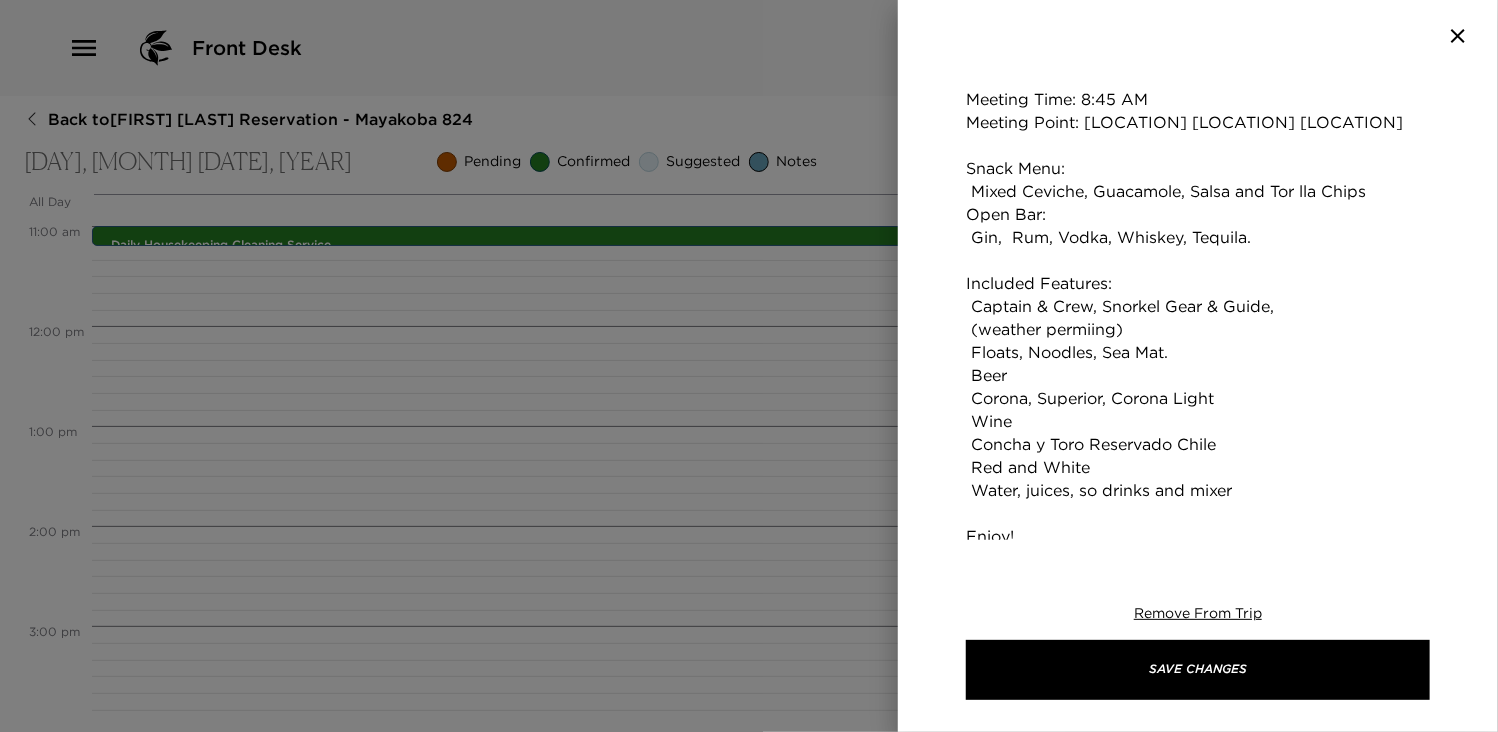 click on "Your Boat reservation with Paradise Catamarans have been confirmed by [FIRST] [LAST].
Catamaran: Paso Doble.
Lenght of Tour: 4 hours
Cost: $1,300 USD
Extras: Fajitas Menu $25 USD pp
Meeting Time: 8:45 AM
Meeting Point: [LOCATION] [LOCATION] [LOCATION]
Snack Menu:
Mixed Ceviche, Guacamole, Salsa and Tor lla Chips
Open Bar:
Gin,  Rum, Vodka, Whiskey, Tequila.
Included Features:
Captain & Crew, Snorkel Gear & Guide,
(weather permiing)
Floats, Noodles, Sea Mat.
Beer
Corona, Superior, Corona Light
Wine
Concha y Toro Reservado Chile
Red and White
Water, juices, so drinks and mixer
Enjoy!" at bounding box center (1198, 226) 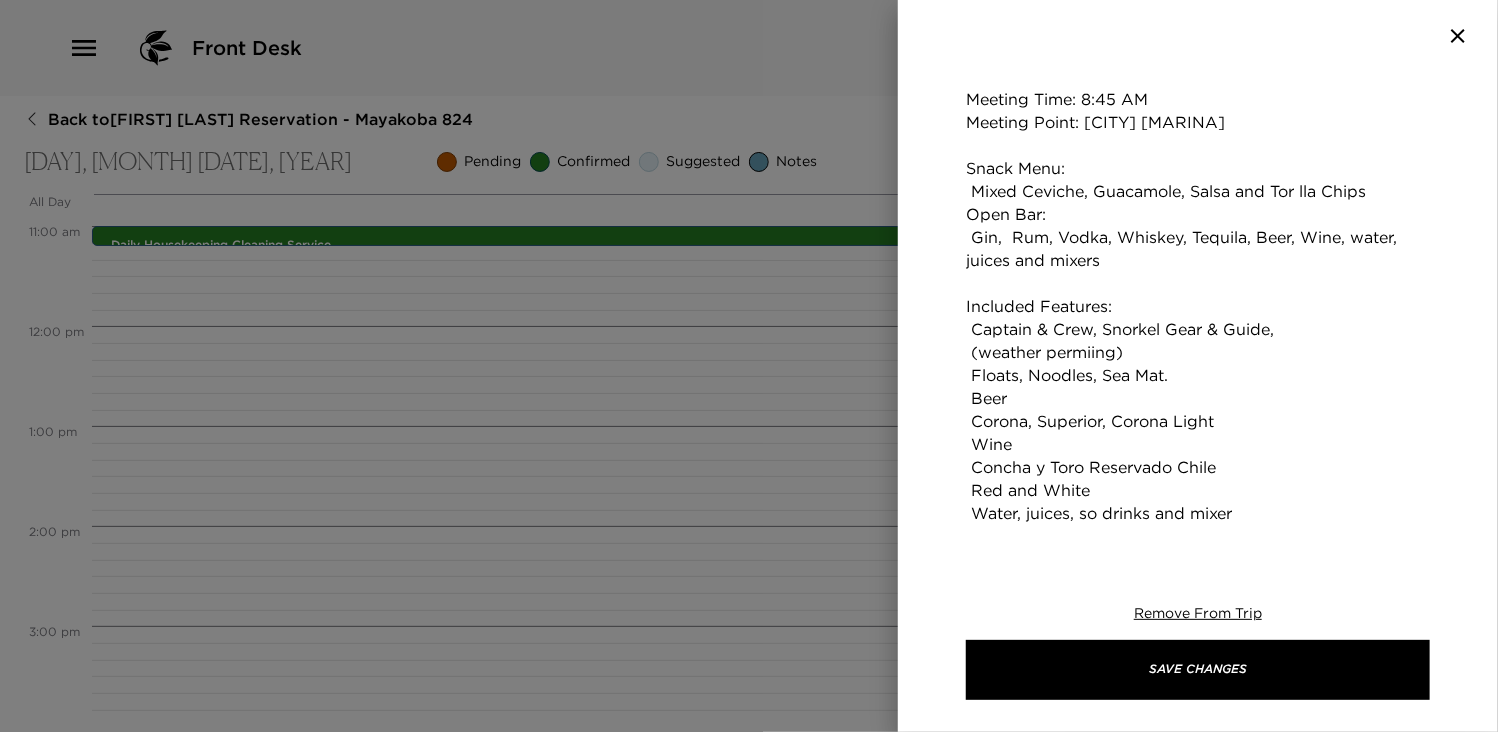 click on "Your Boat reservation with Paradise Catamarans have been confirmed by [FIRST] [LAST].
Catamaran: Paso Doble.
Lenght of Tour: 4 hours
Cost: $1,300 USD
Extras: Fajitas Menu $25 USD pp
Meeting Time: 8:45 AM
Meeting Point: [CITY] [MARINA]
Snack Menu:
Mixed Ceviche, Guacamole, Salsa and Tor lla Chips
Open Bar:
Gin,  Rum, Vodka, Whiskey, Tequila, Beer, Wine, water, juices and mixers
Included Features:
Captain & Crew, Snorkel Gear & Guide,
(weather permiing)
Floats, Noodles, Sea Mat.
Beer
Corona, Superior, Corona Light
Wine
Concha y Toro Reservado Chile
Red and White
Water, juices, so drinks and mixer
Enjoy!" at bounding box center (1198, 237) 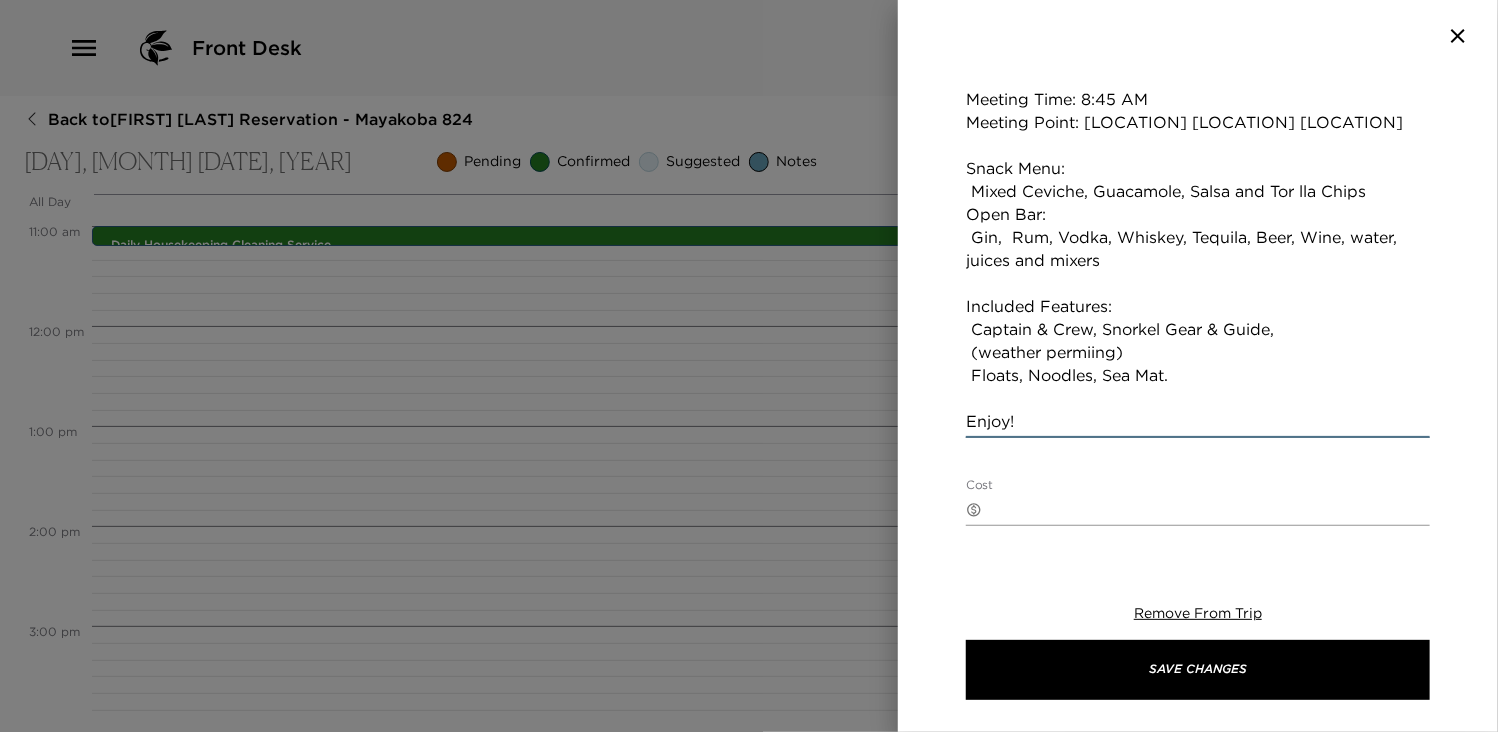 type on "Your Boat reservation with Paradise Catamarans have been confirmed by [FIRST] [LAST].
Catamaran: Paso Doble.
Lenght of Tour: 4 hours
Cost: $1,300 USD
Extras: Fajitas Menu $25 USD pp
Meeting Time: 8:45 AM
Meeting Point: [LOCATION] [LOCATION] [LOCATION]
Snack Menu:
Mixed Ceviche, Guacamole, Salsa and Tor lla Chips
Open Bar:
Gin,  Rum, Vodka, Whiskey, Tequila, Beer, Wine, water, juices and mixers
Included Features:
Captain & Crew, Snorkel Gear & Guide,
(weather permiing)
Floats, Noodles, Sea Mat.
Enjoy!" 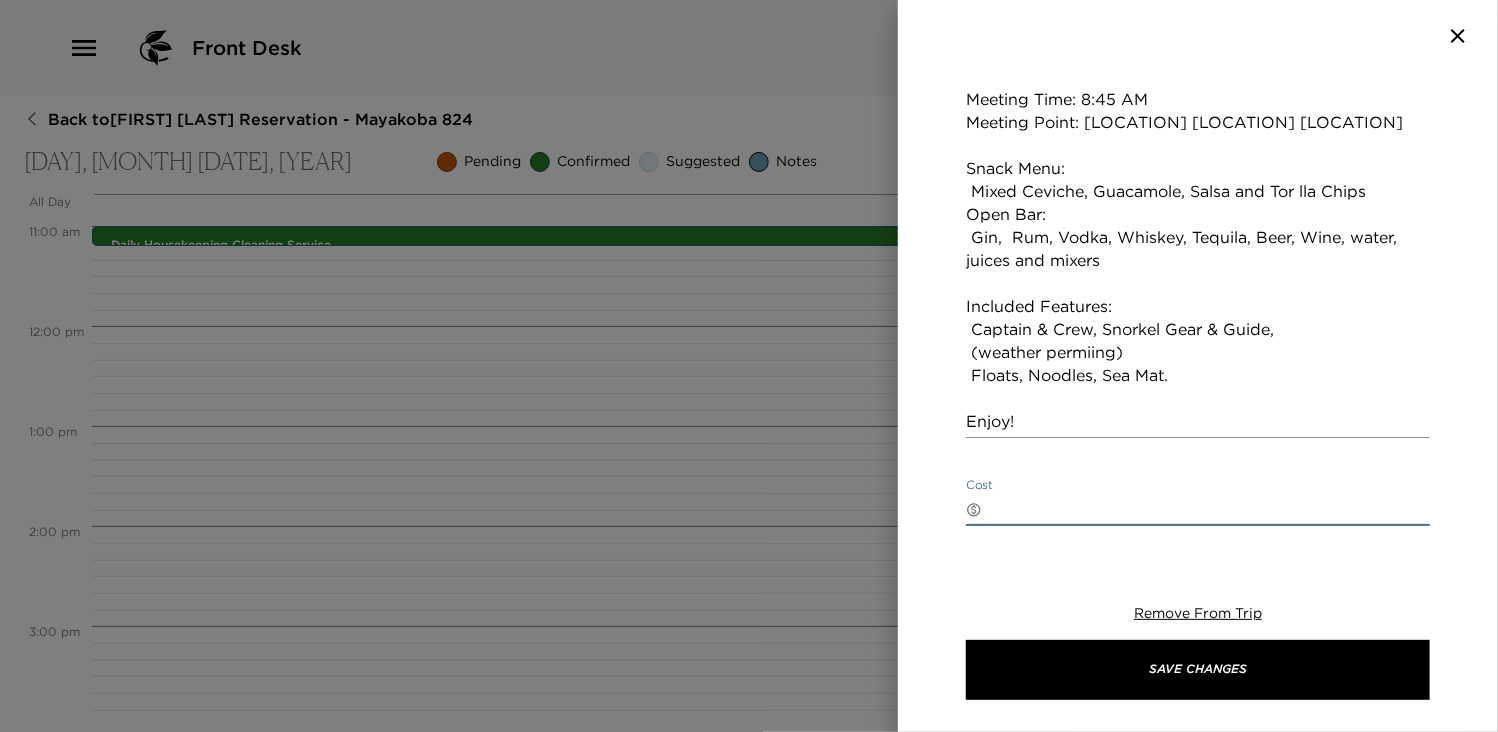 click on "Cost" at bounding box center (1210, 509) 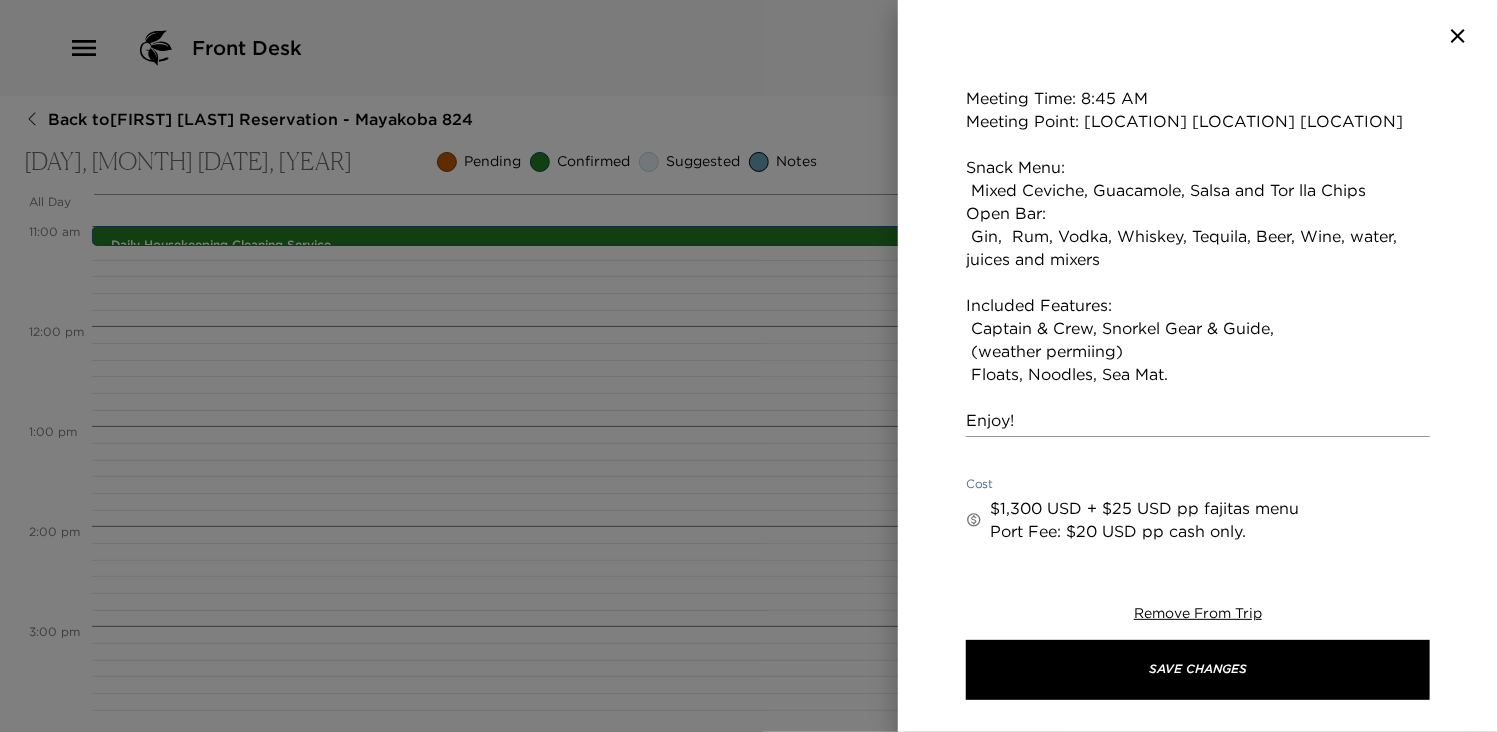 scroll, scrollTop: 666, scrollLeft: 0, axis: vertical 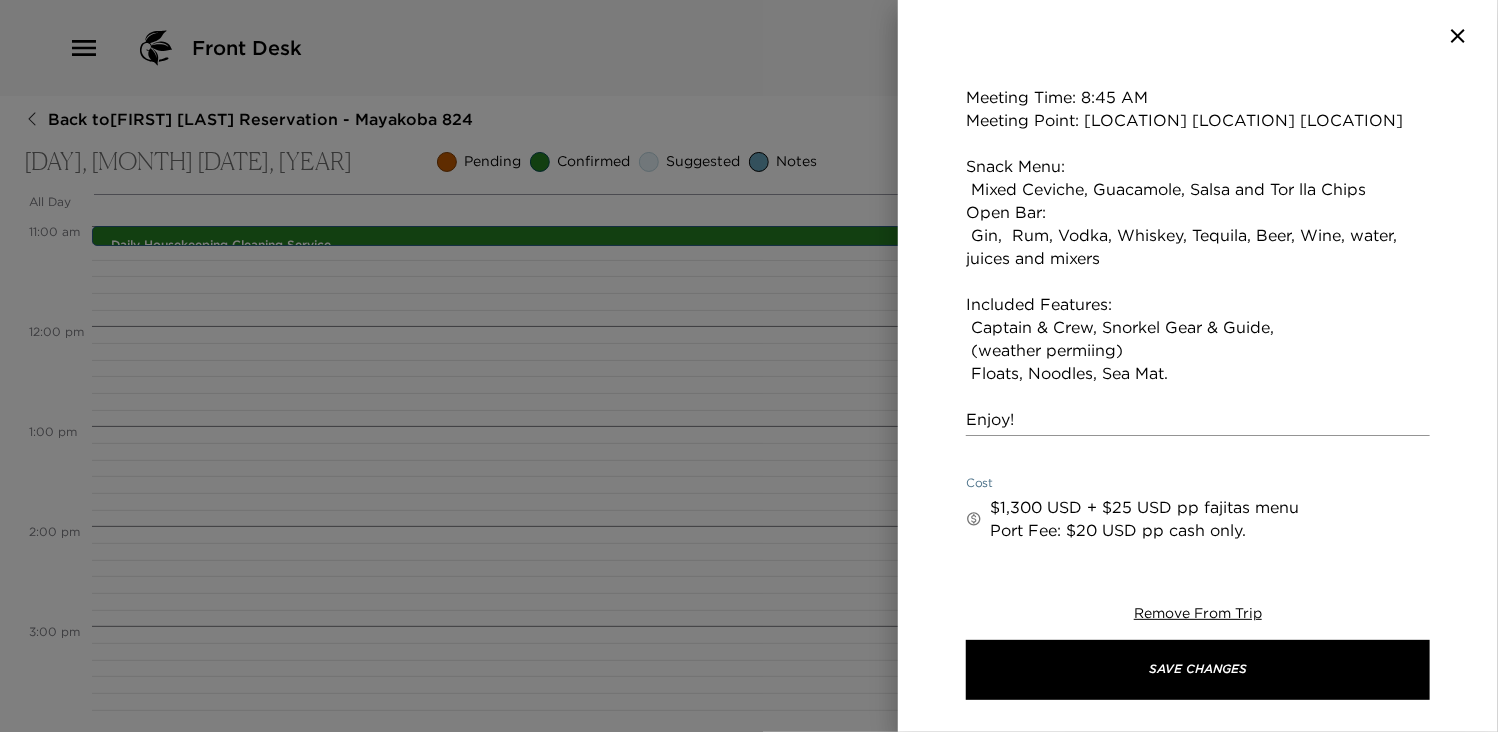 type on "$1,300 USD + $25 USD pp fajitas menu
Port Fee: $20 USD pp cash only." 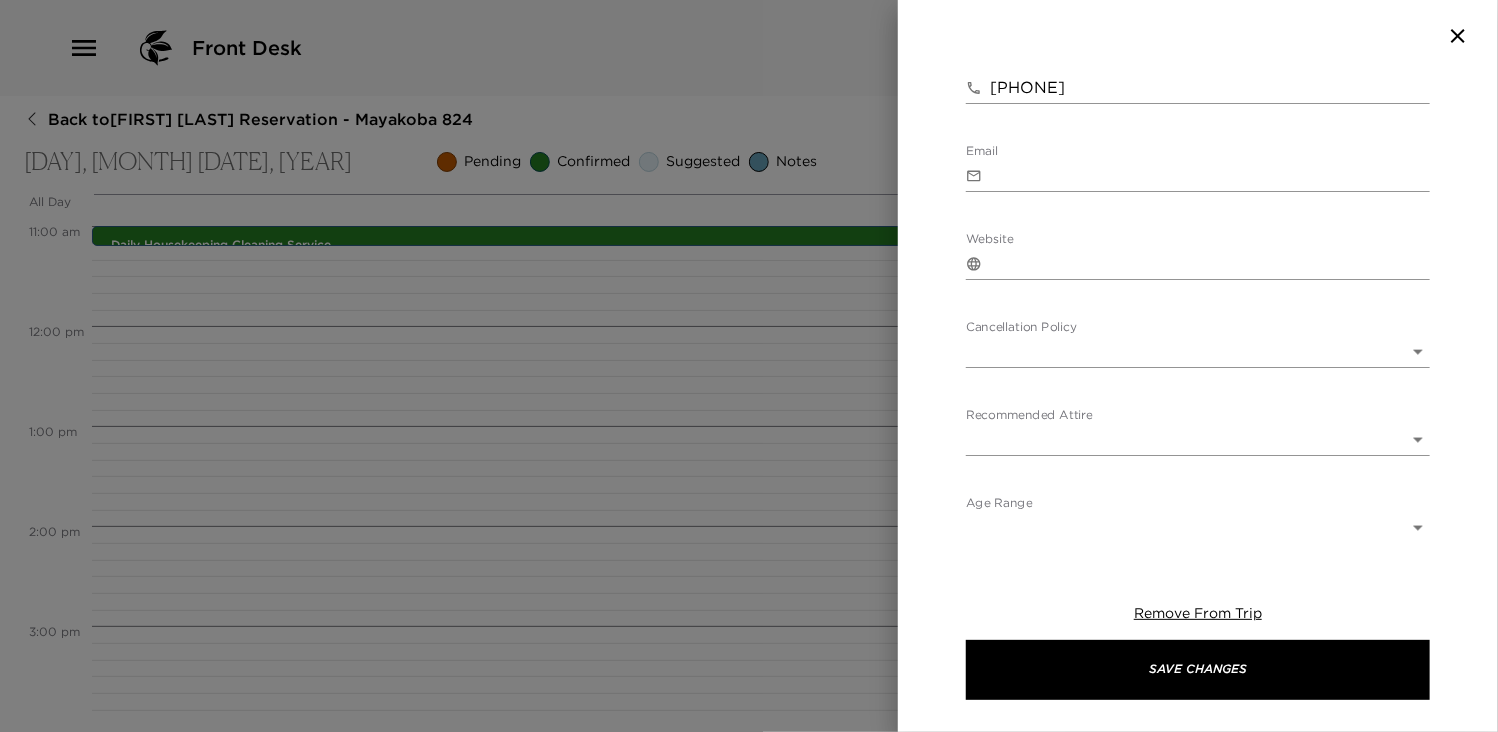 scroll, scrollTop: 1335, scrollLeft: 0, axis: vertical 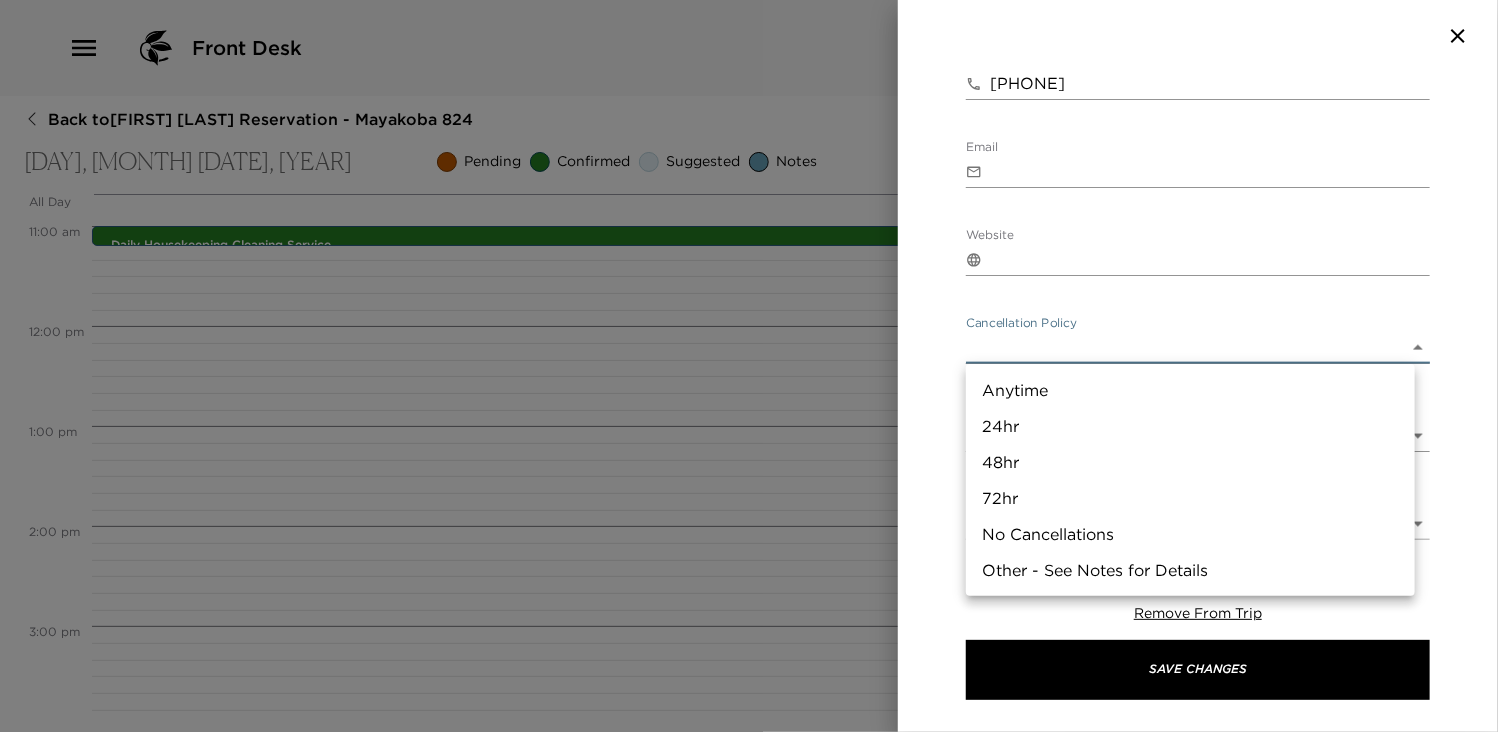 click on "Front Desk Back to  [FIRST] [LAST] Reservation - Mayakoba 824 Monday, August 18, 2025 Pending Confirmed Suggested Notes Trip View Agenda View PDF View Print All Day Mon 08/18 12:00 AM 1:00 AM 2:00 AM 3:00 AM 4:00 AM 5:00 AM 6:00 AM 7:00 AM 8:00 AM 9:00 AM 10:00 AM 11:00 AM 12:00 PM 1:00 PM 2:00 PM 3:00 PM 4:00 PM 5:00 PM 6:00 PM 7:00 PM 8:00 PM 9:00 PM 10:00 PM 11:00 PM Daily Housekeeping Cleaning Service 11:00am - 11:00am Playa del Carmen Quintana Roo
México Private Chef Service by [FIRST] [LAST] 7:30pm - 8:30pm In Residence Clone Custom para ​ Results (1) Paradise Catamaran Private Tour Paradise Catamaran Private Tour Start Date & Time 08/18/2025 09:00 AM to End Date & Time 08/18/2025 01:00 PM Number of Adults (18+) 4 Number of Children 3 Status Confirmed Confirmed Hide From Member Request Transportation Concierge Notes x Cost ​ $1,300 USD + $25 USD pp fajitas menu
Port Fee: $20 USD pp cash only. x Address ​ Puerto Morelos
Puerto Morelos Q. Roo
Mexico x Phone Number ​ [PHONE] Email ​ Website" at bounding box center (749, 366) 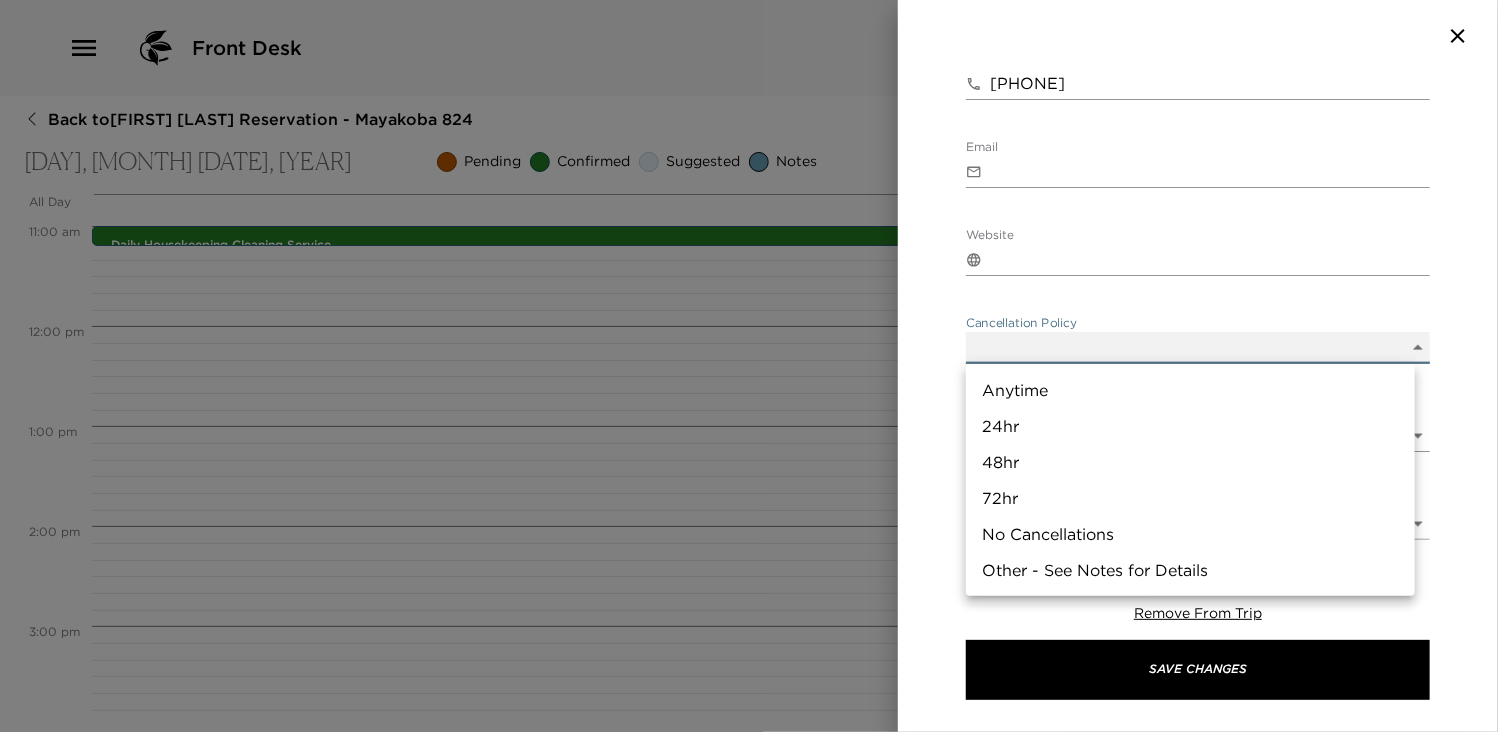 type on "48hr" 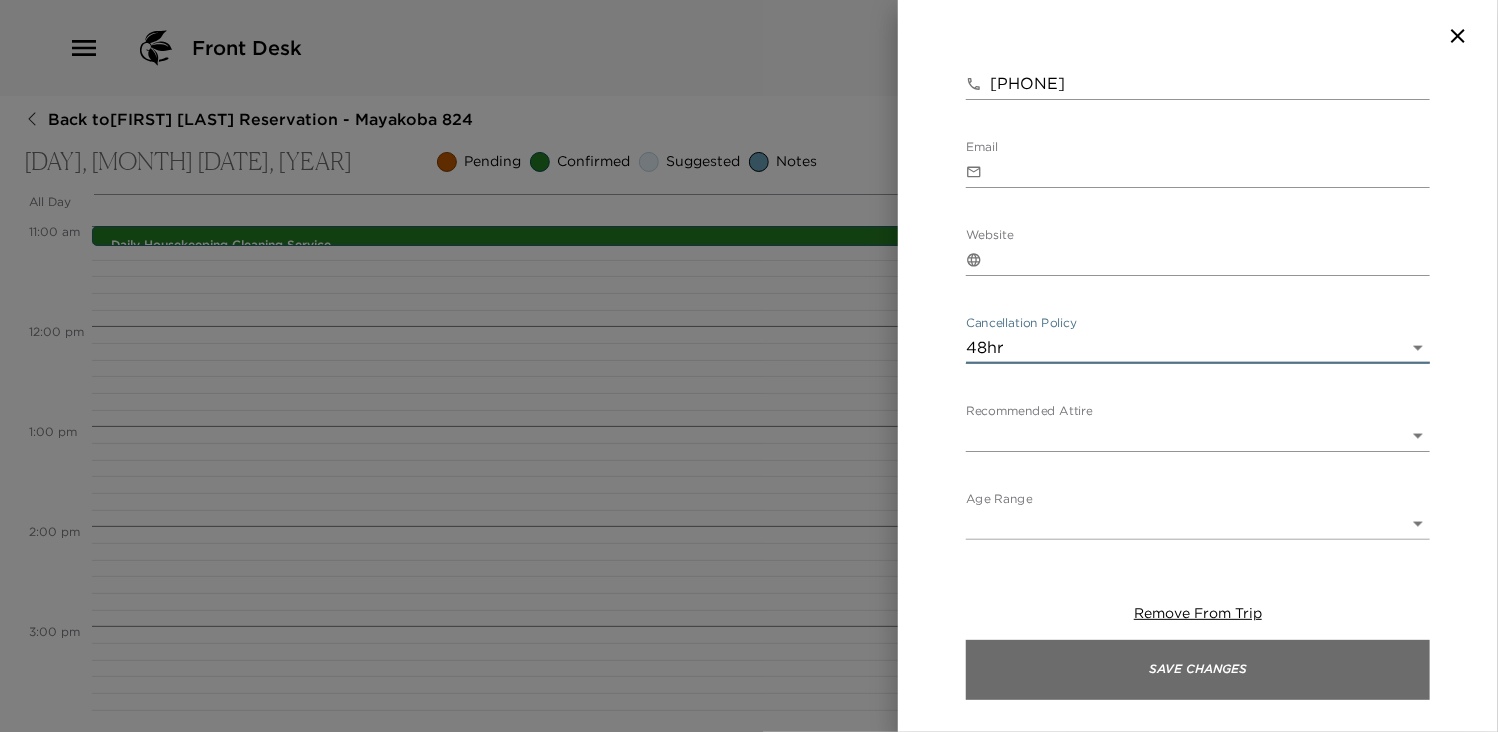 click on "Save Changes" at bounding box center (1198, 670) 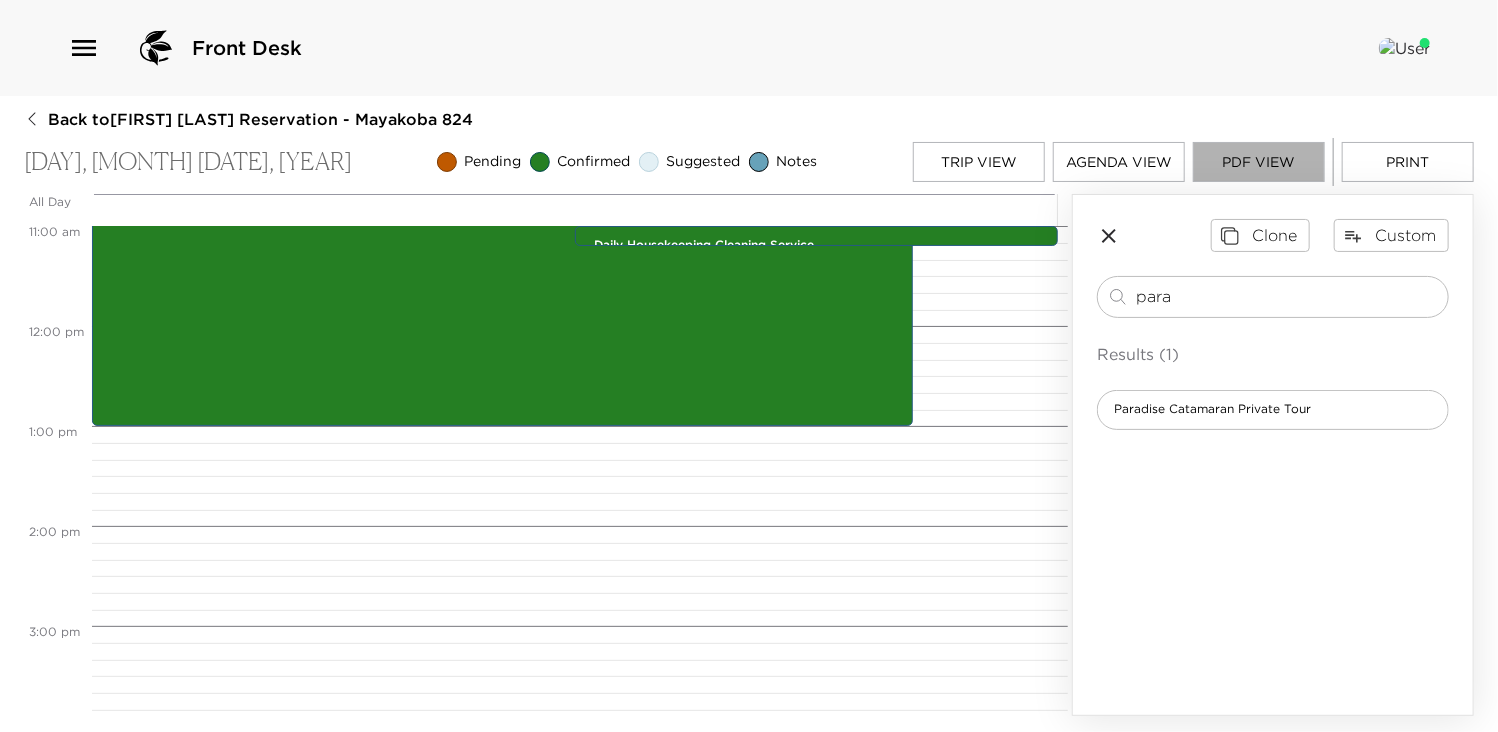 click on "PDF View" at bounding box center (1259, 162) 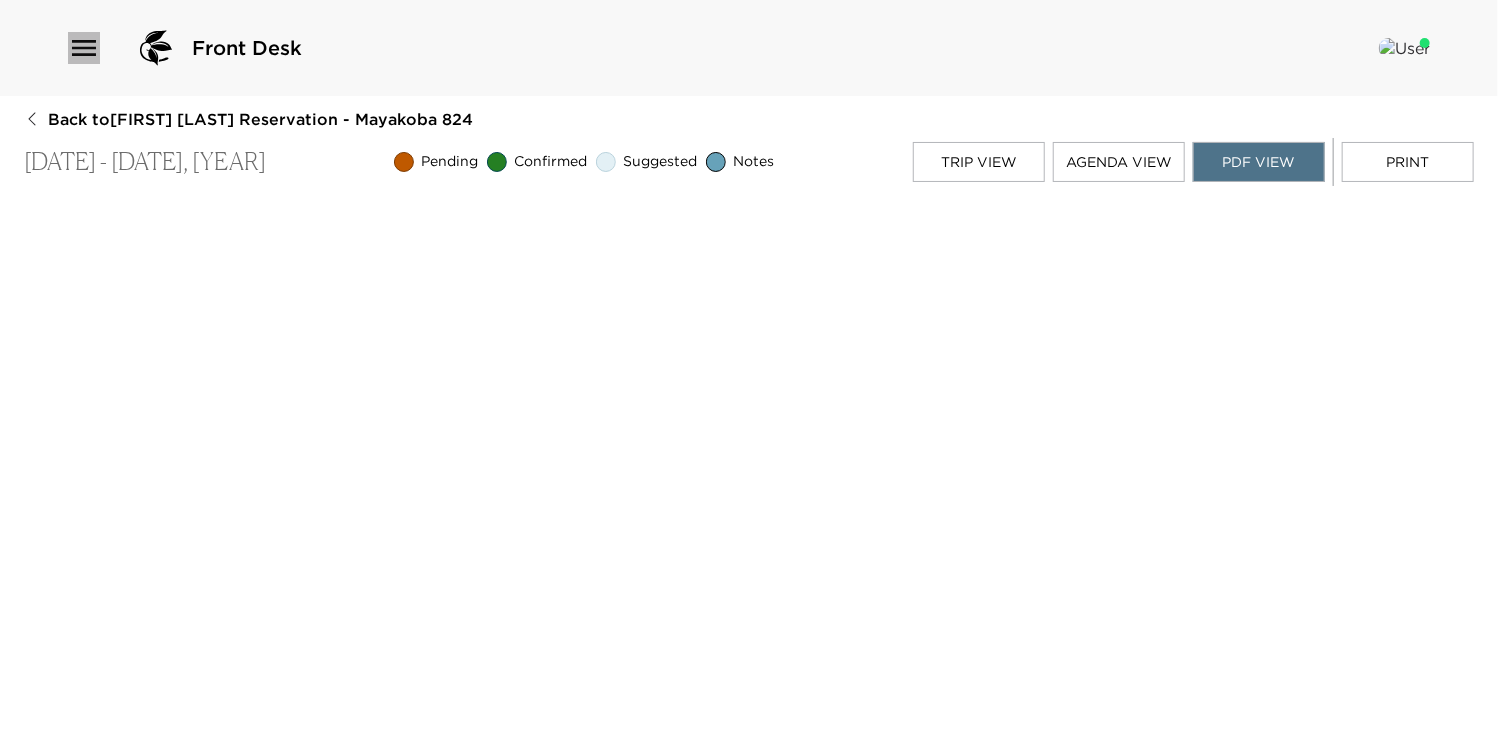 click 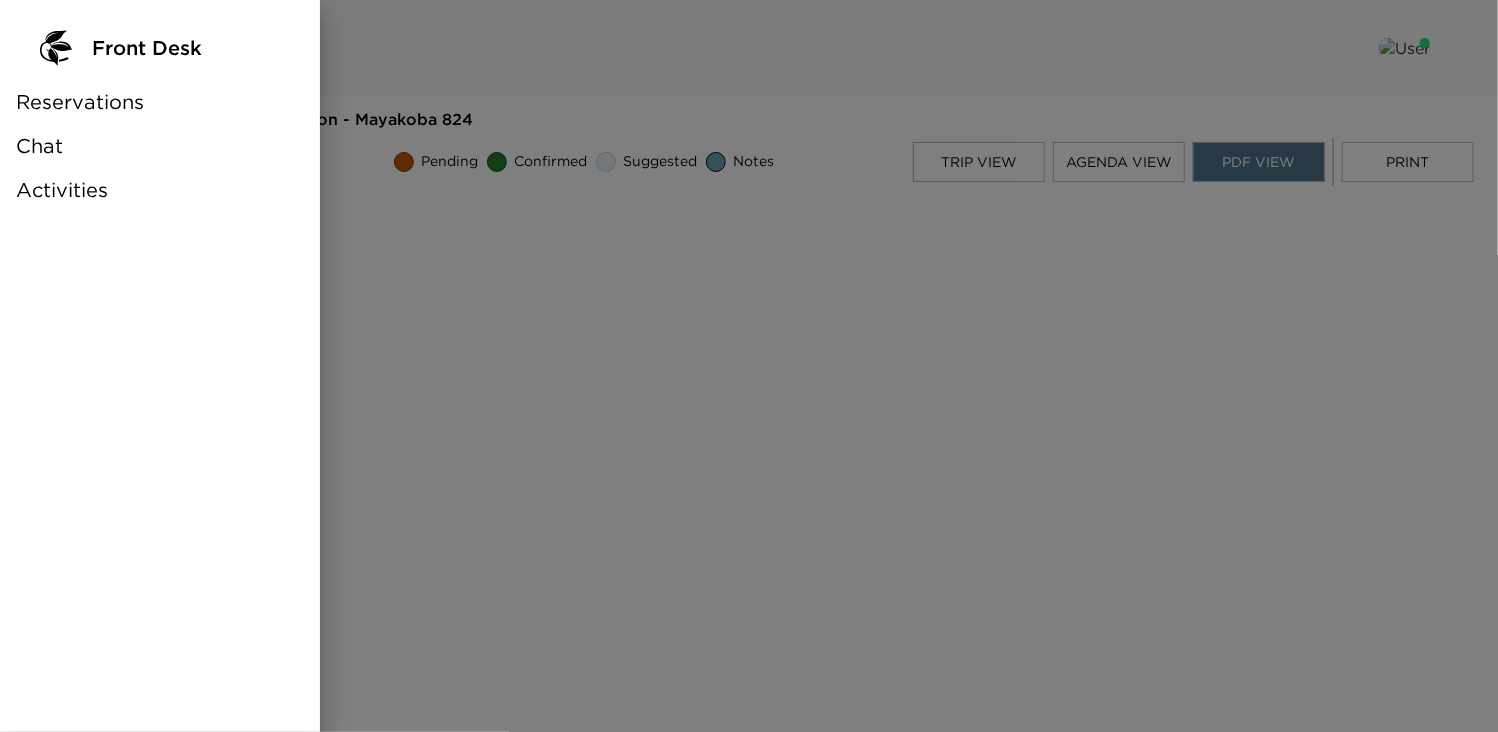 click at bounding box center [749, 366] 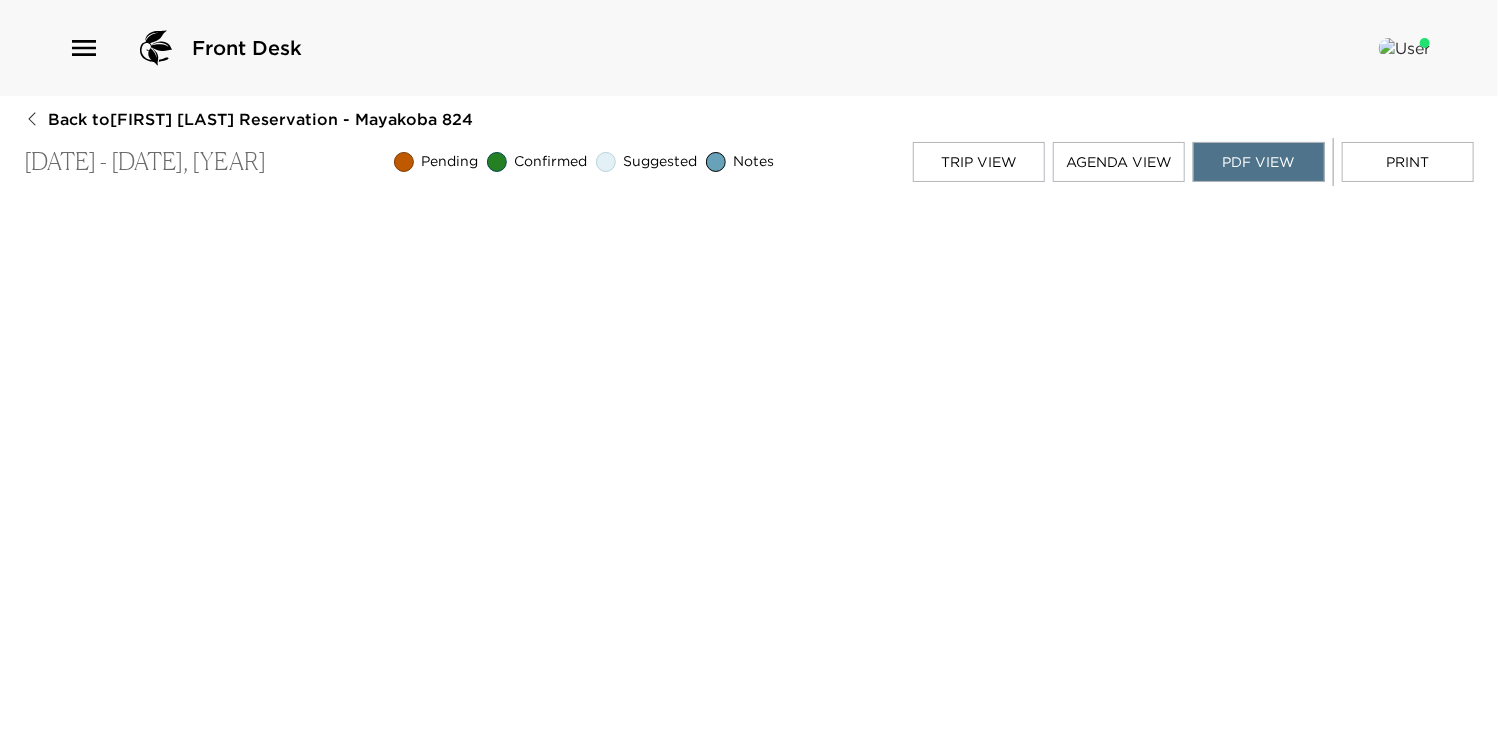 click at bounding box center (1404, 48) 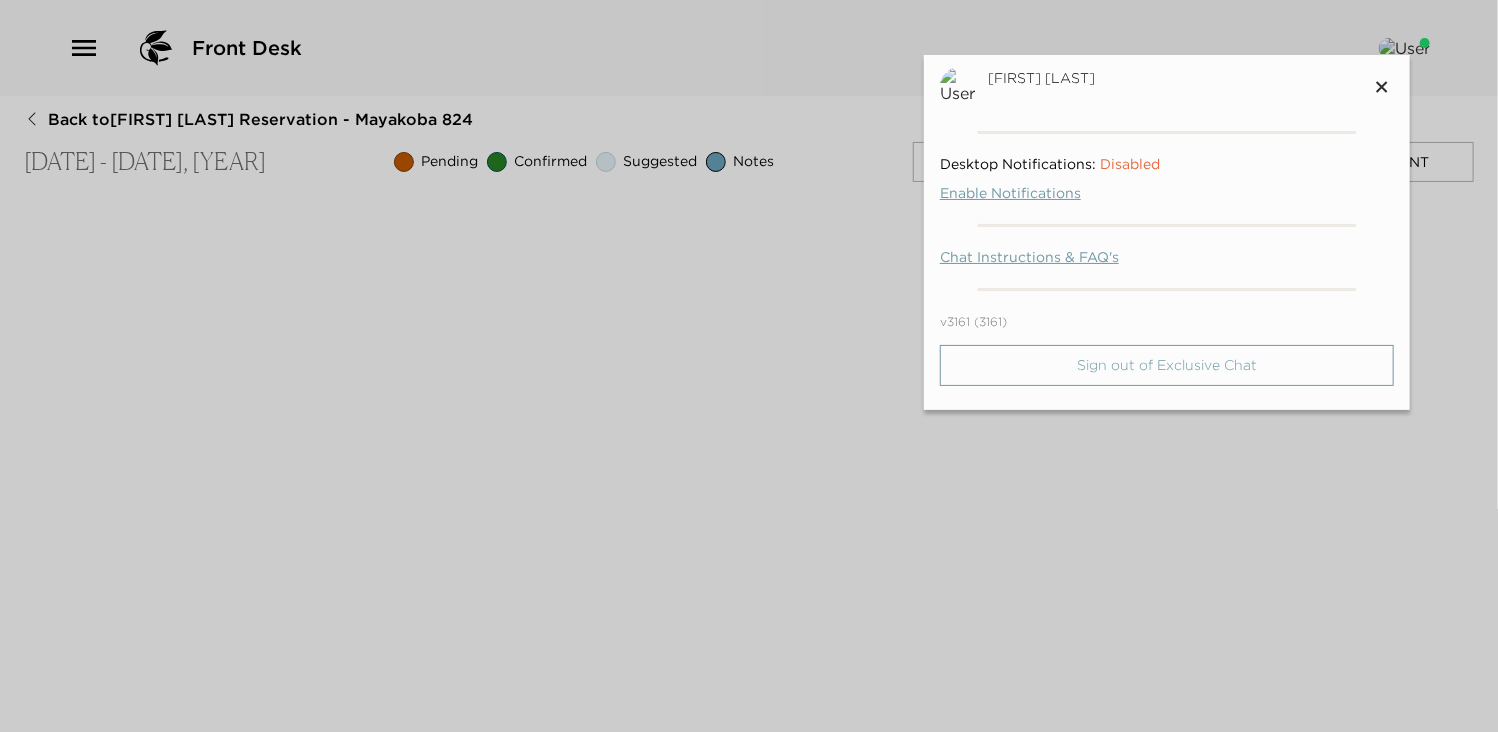 click on "Sign out of Exclusive Chat" at bounding box center (1167, 365) 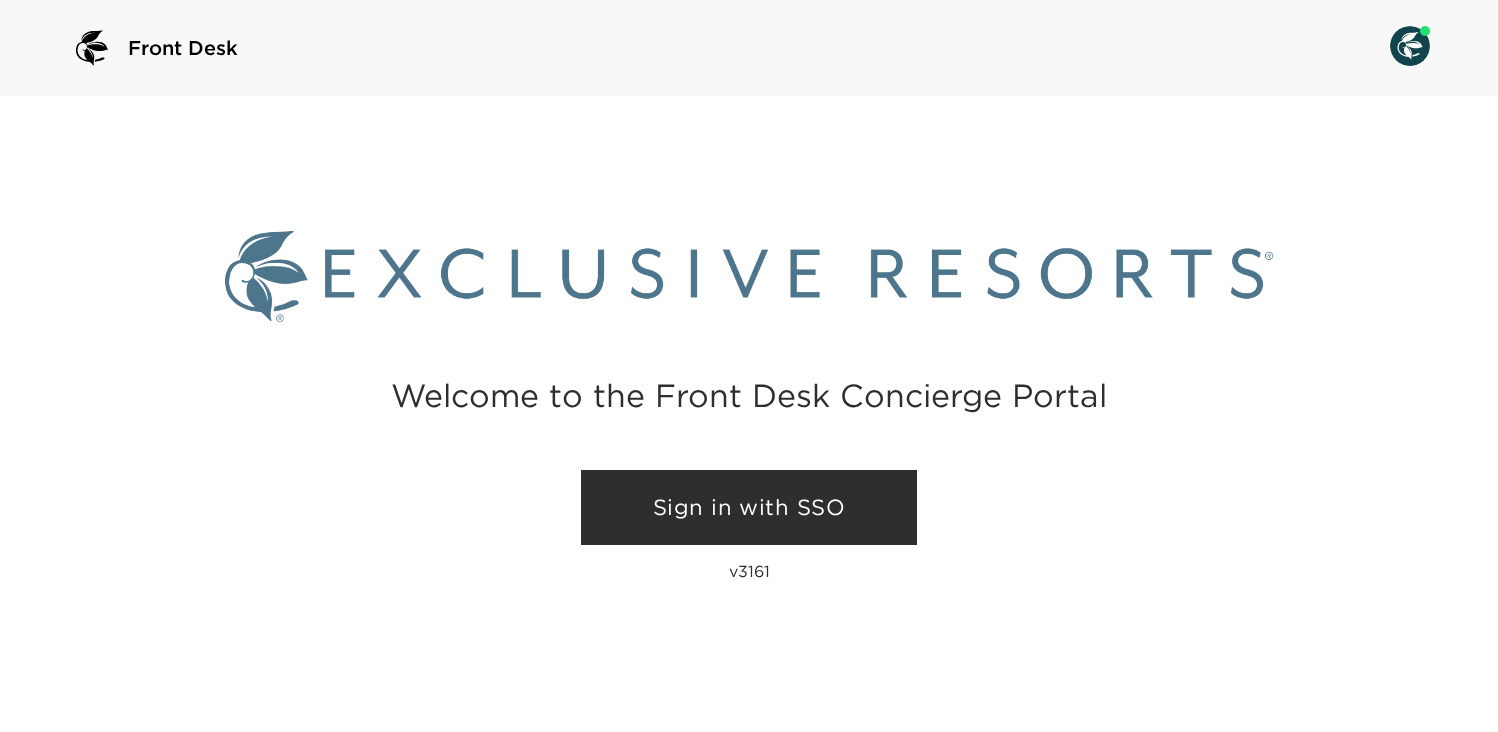 scroll, scrollTop: 0, scrollLeft: 0, axis: both 